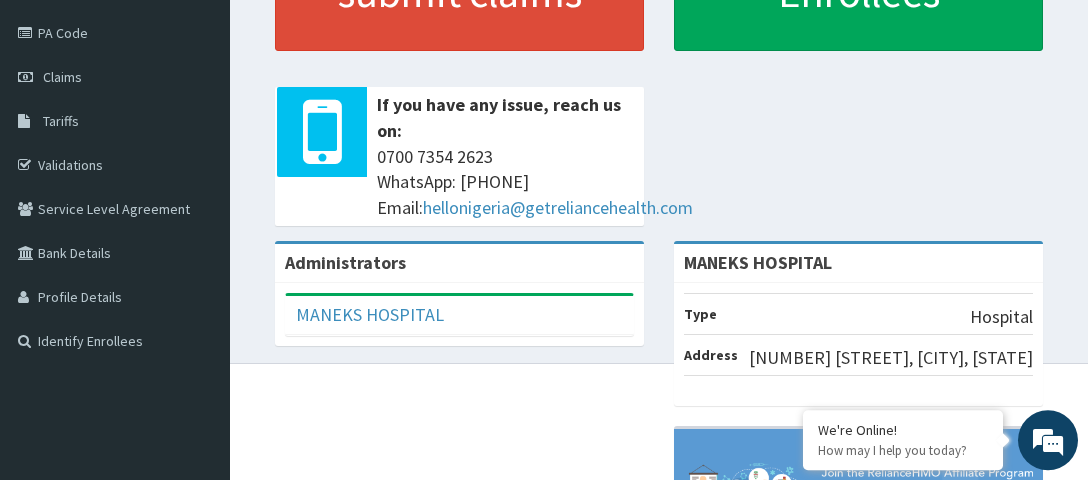scroll, scrollTop: 0, scrollLeft: 0, axis: both 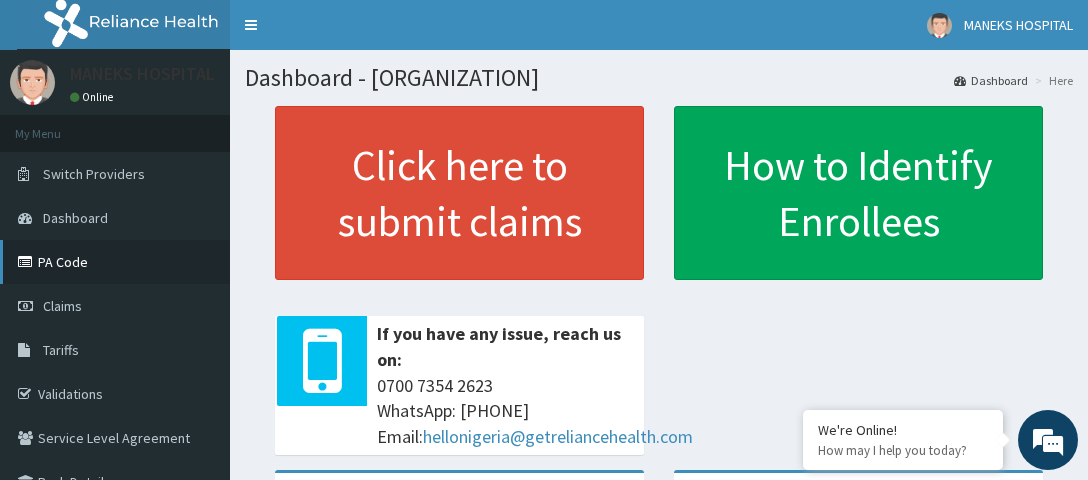 click on "PA Code" at bounding box center (115, 262) 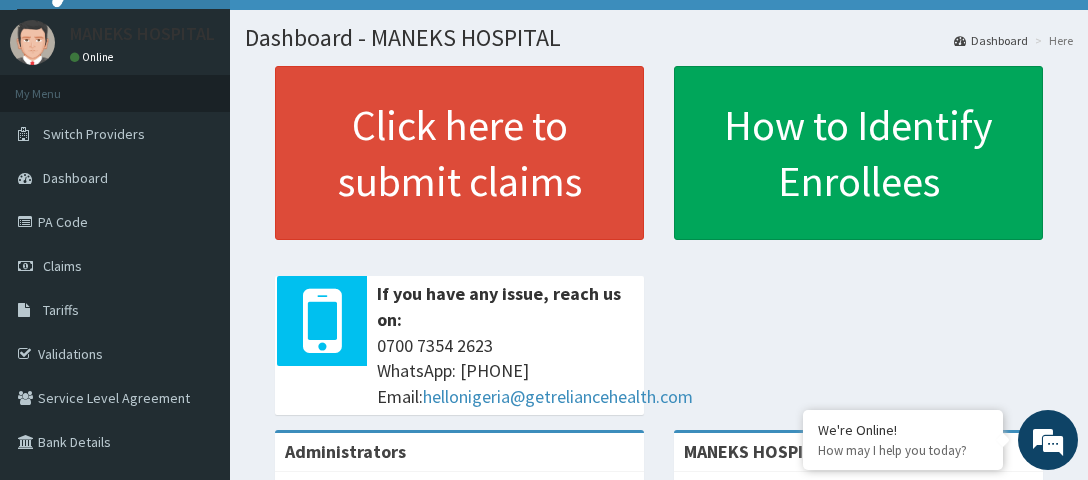 scroll, scrollTop: 0, scrollLeft: 0, axis: both 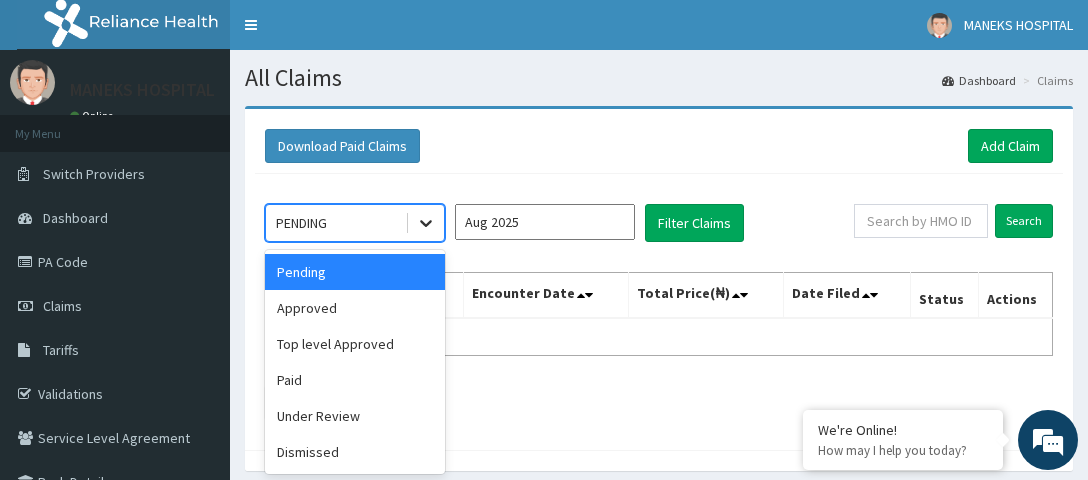 click 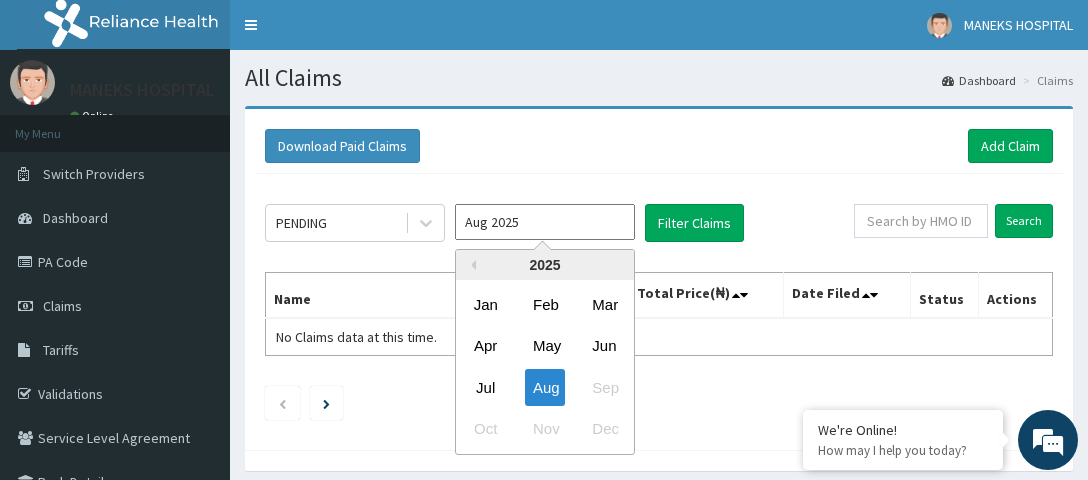 click on "Aug 2025" at bounding box center [545, 222] 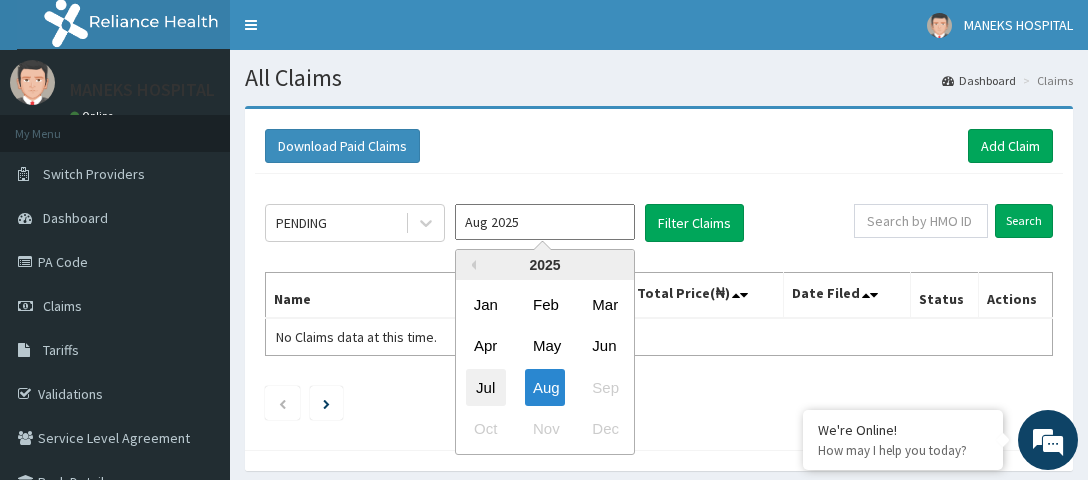 click on "Jul" at bounding box center [486, 387] 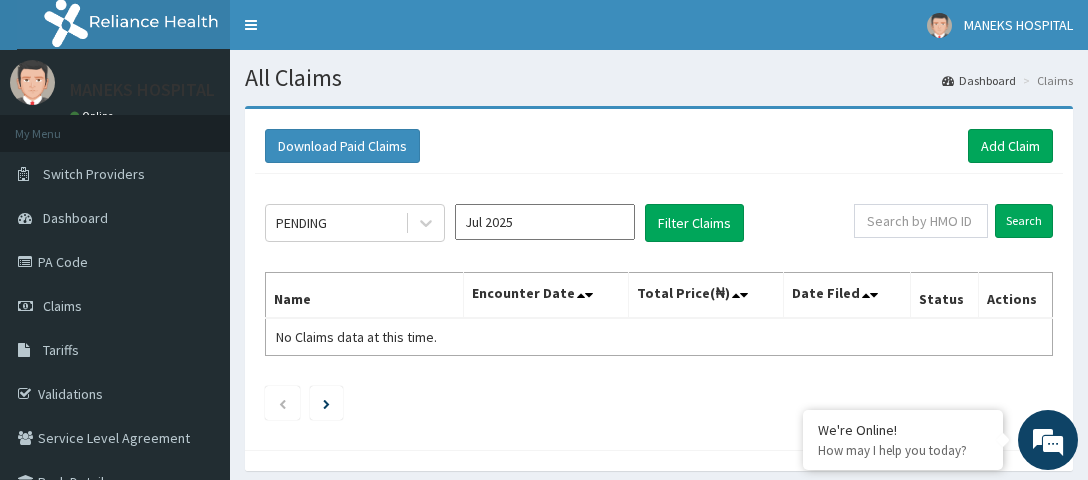 scroll, scrollTop: 0, scrollLeft: 0, axis: both 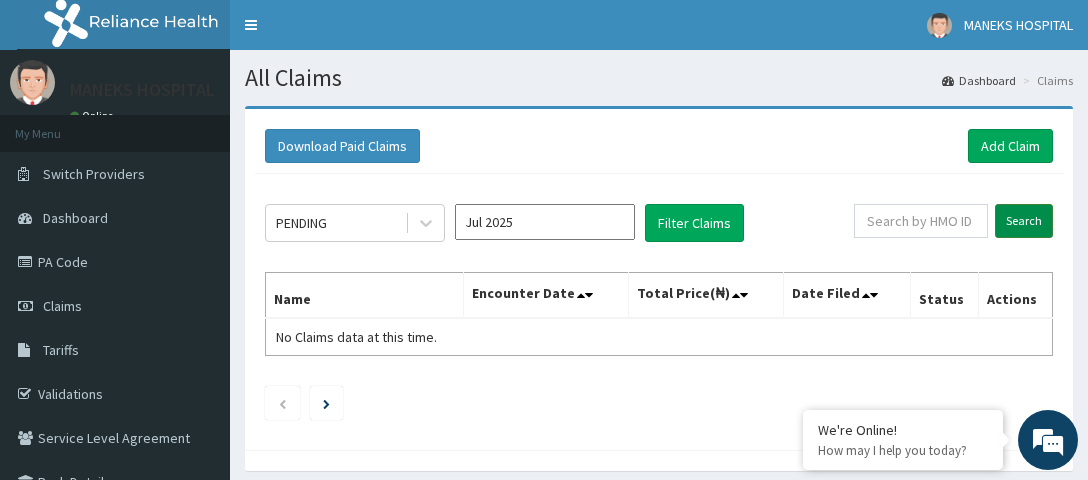 click on "Search" at bounding box center [1024, 221] 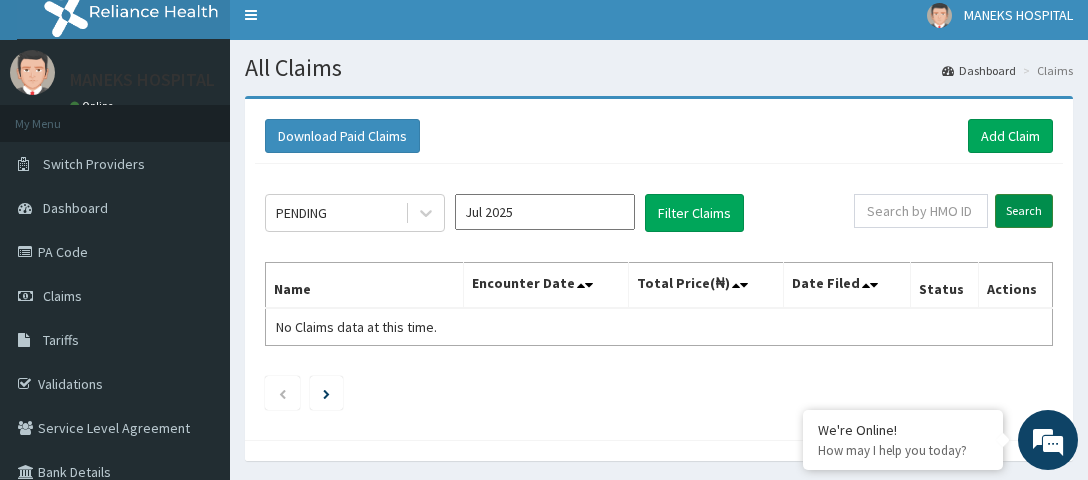 scroll, scrollTop: 9, scrollLeft: 0, axis: vertical 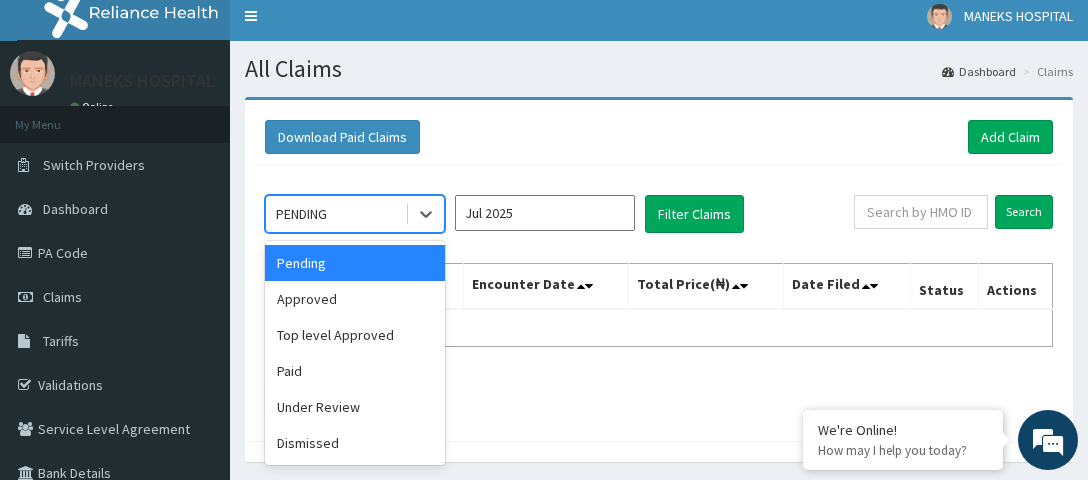 click on "Under Review" at bounding box center [355, 407] 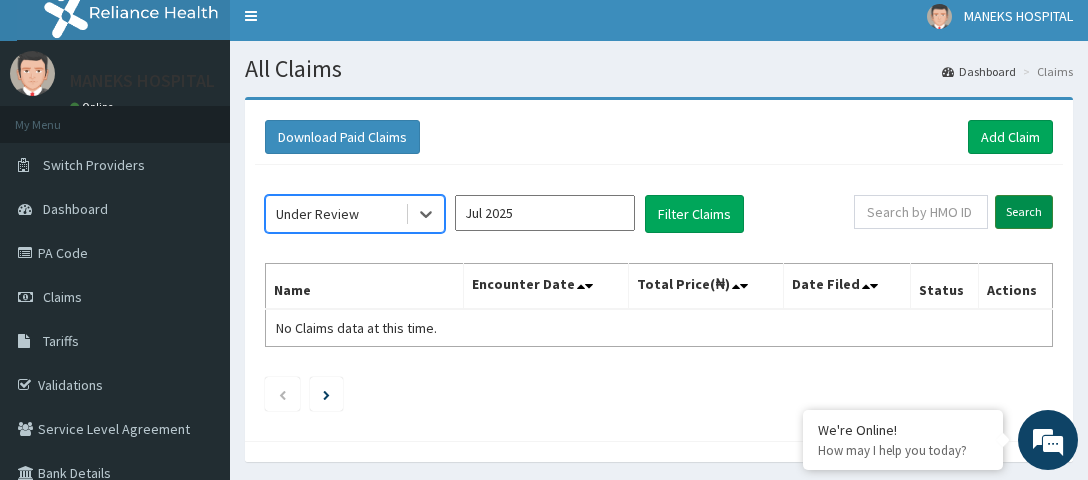 click on "Search" at bounding box center [1024, 212] 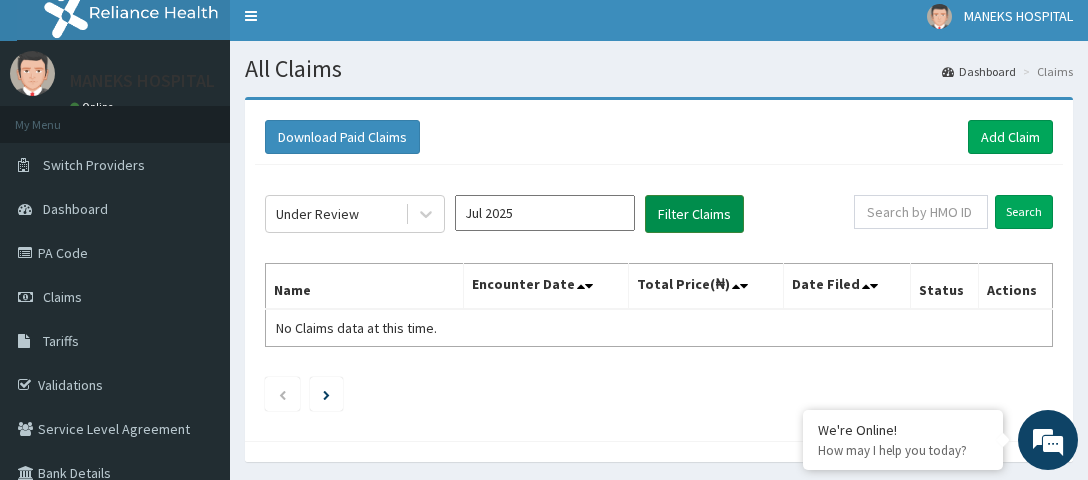 click on "Filter Claims" at bounding box center [694, 214] 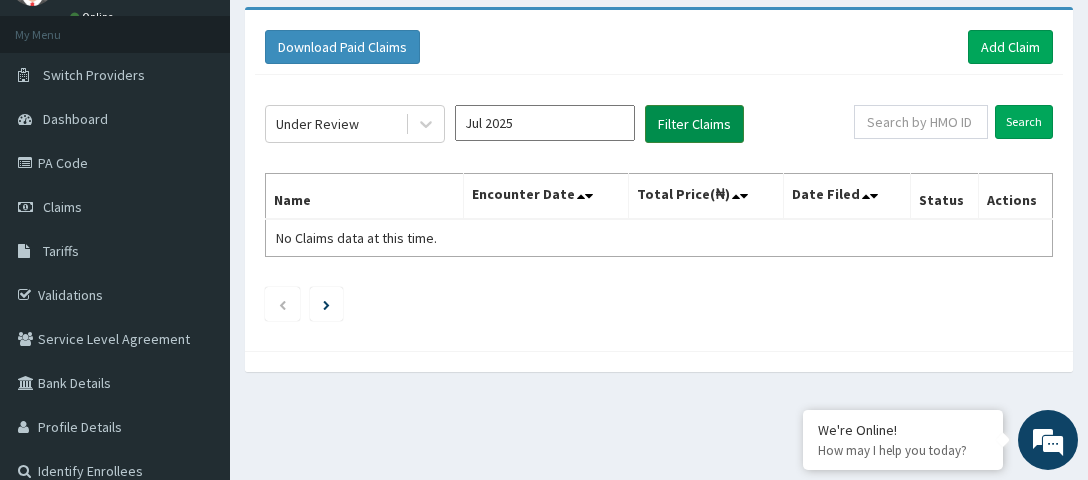 scroll, scrollTop: 0, scrollLeft: 0, axis: both 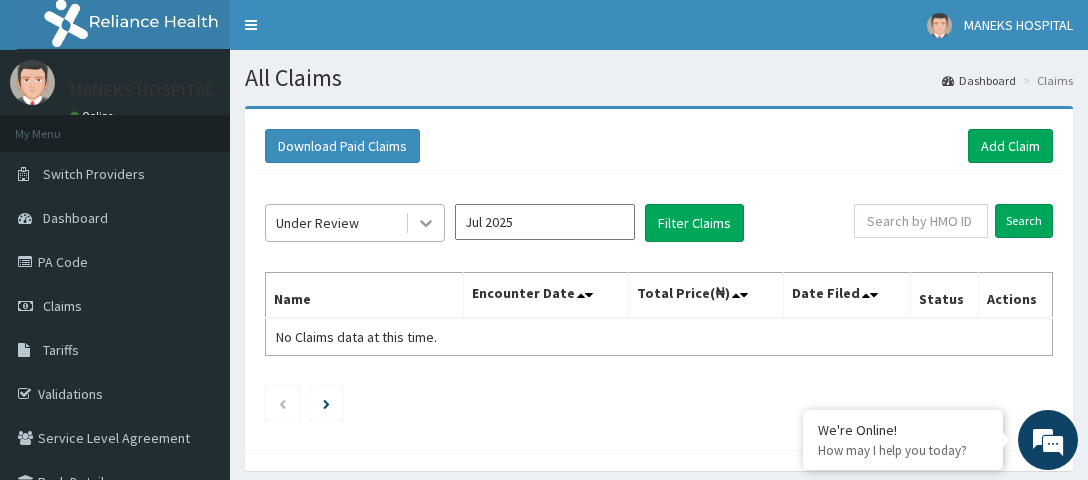 click 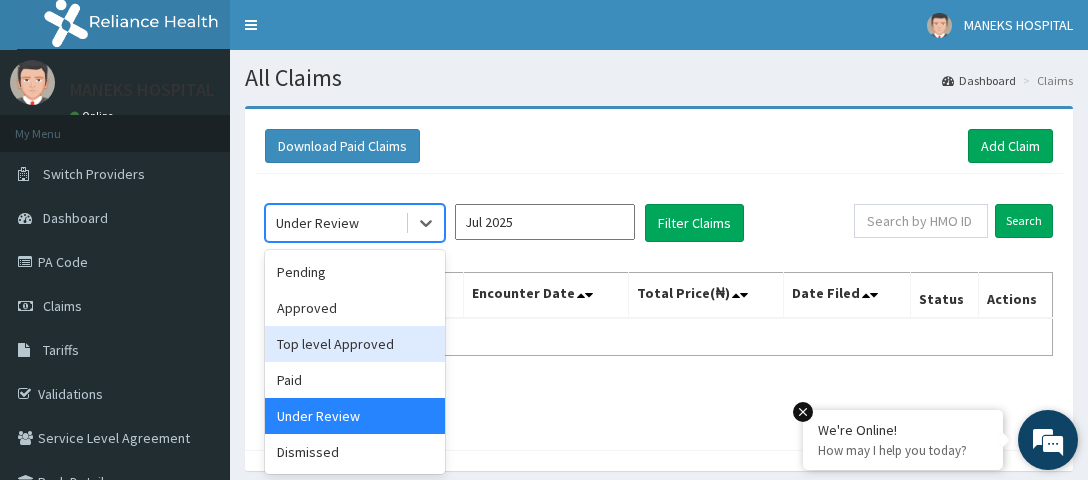 click on "We're Online!" at bounding box center [903, 430] 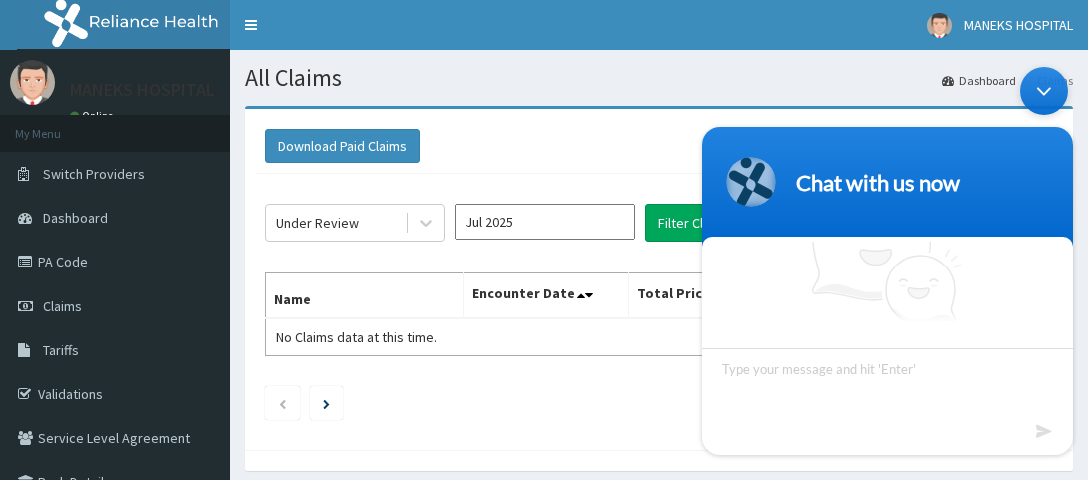 scroll, scrollTop: 61, scrollLeft: 0, axis: vertical 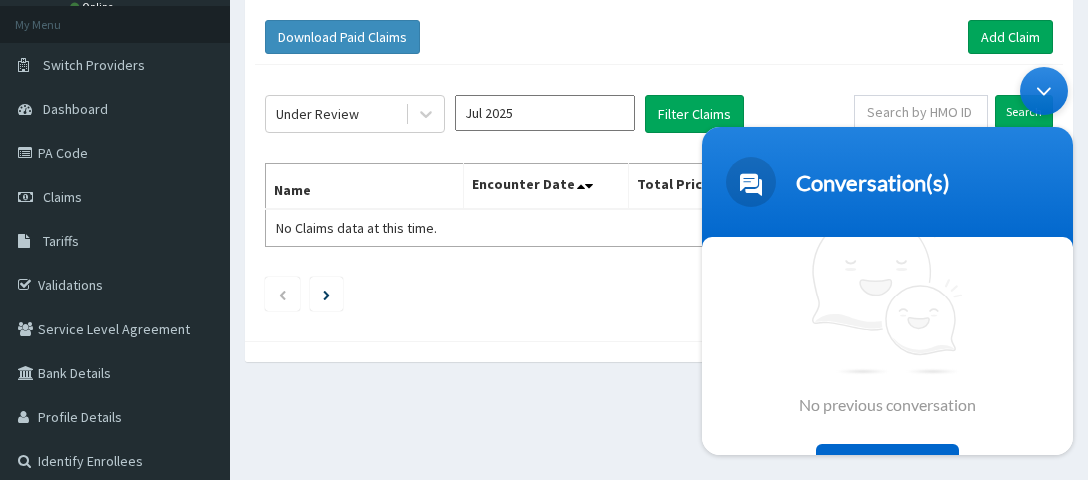 click at bounding box center [897, 371] 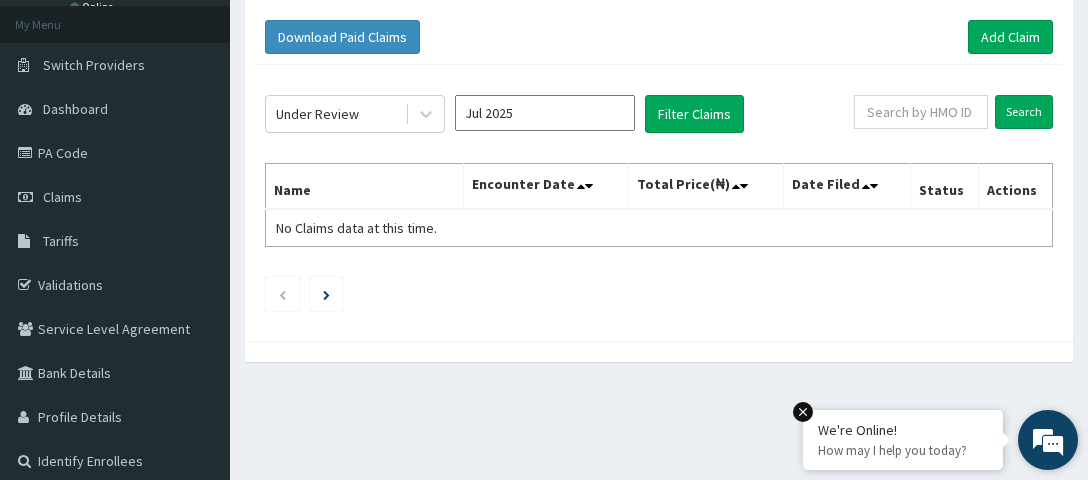 click on "How may I help you today?" at bounding box center (903, 450) 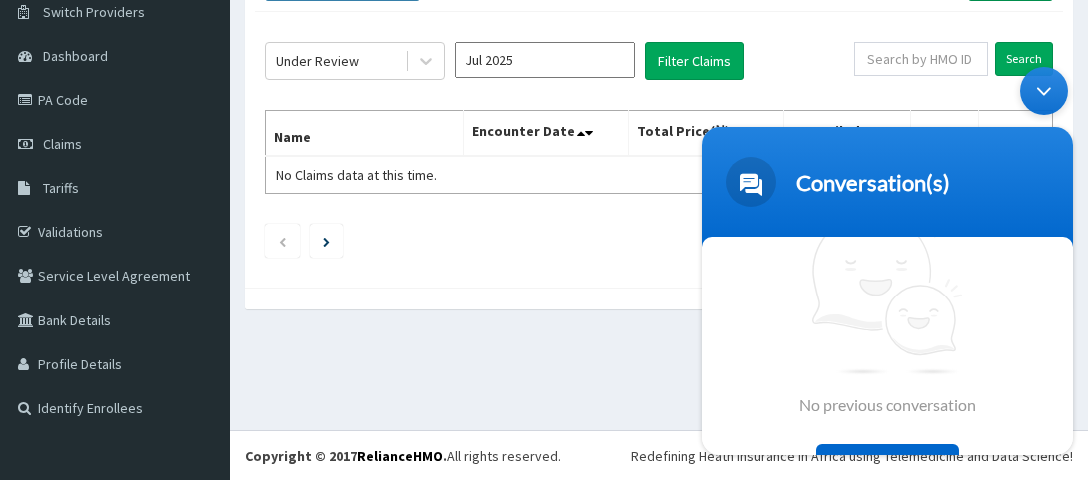 scroll, scrollTop: 159, scrollLeft: 0, axis: vertical 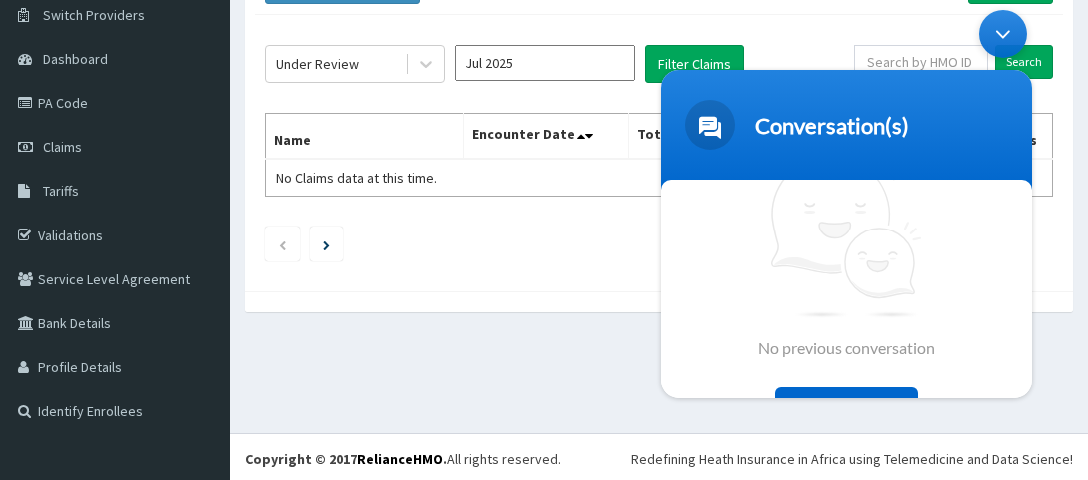 drag, startPoint x: 964, startPoint y: 102, endPoint x: 964, endPoint y: 84, distance: 18 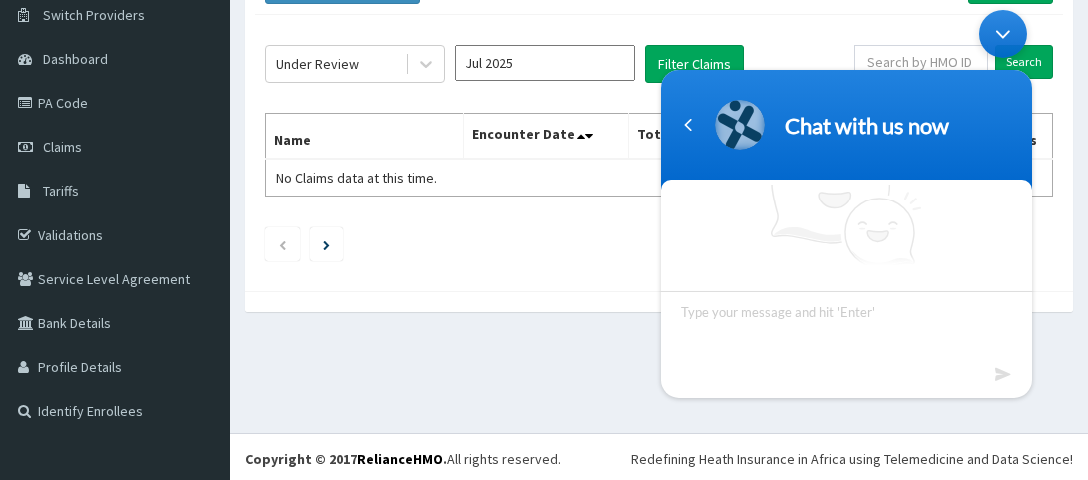 scroll, scrollTop: 35, scrollLeft: 0, axis: vertical 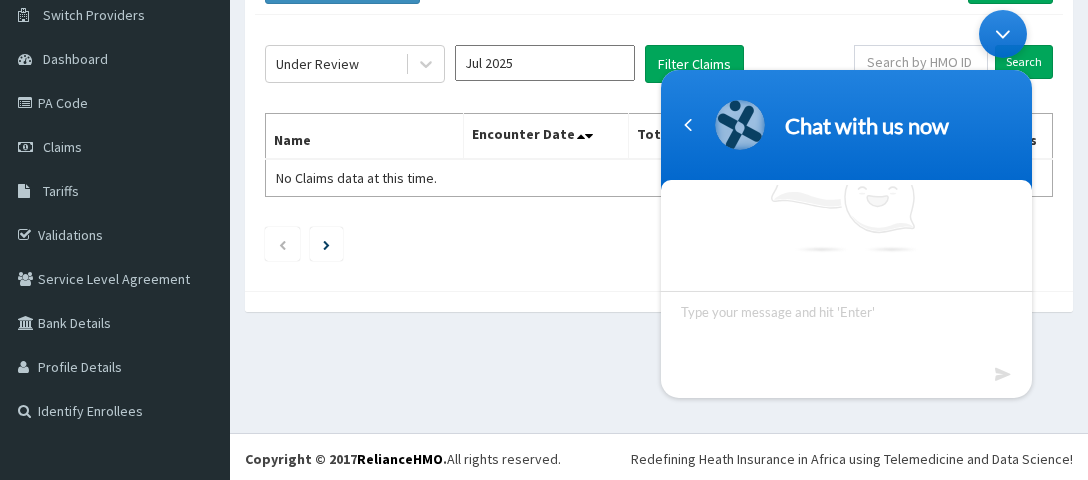 type on "j" 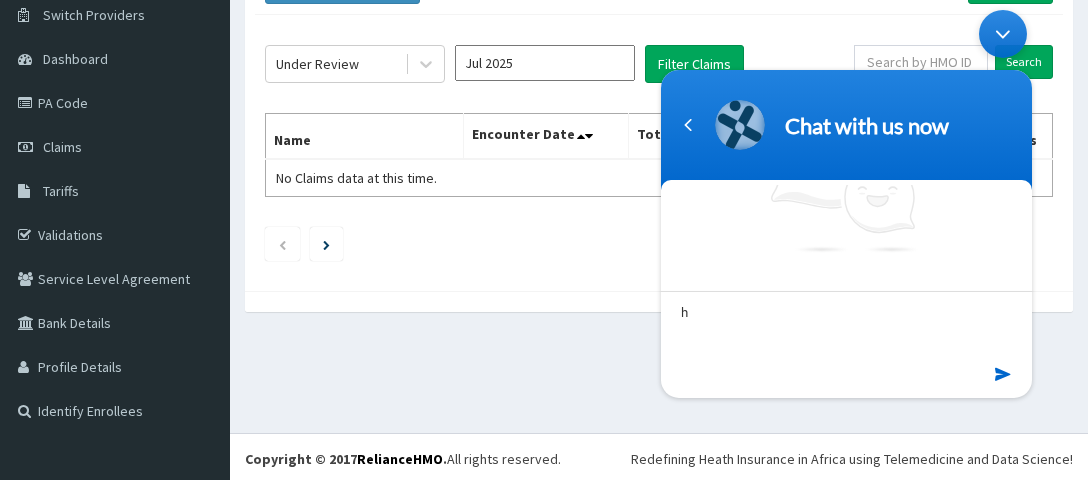 type on "hi" 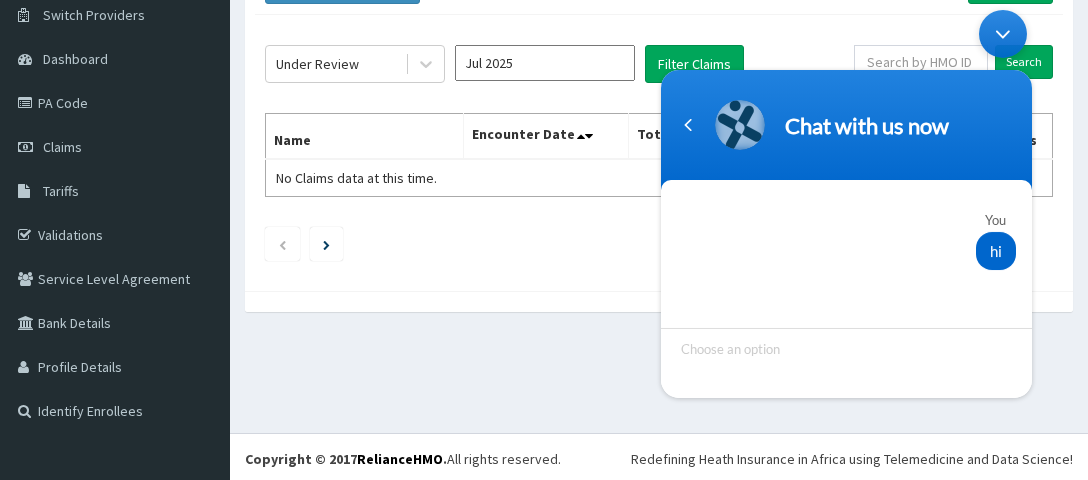 scroll, scrollTop: 26, scrollLeft: 0, axis: vertical 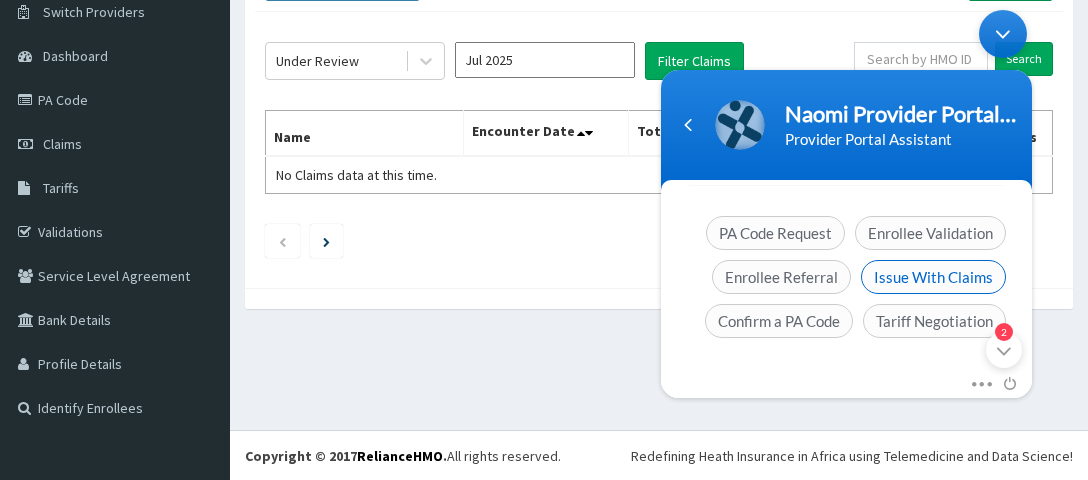 click on "Issue With Claims" at bounding box center (933, 277) 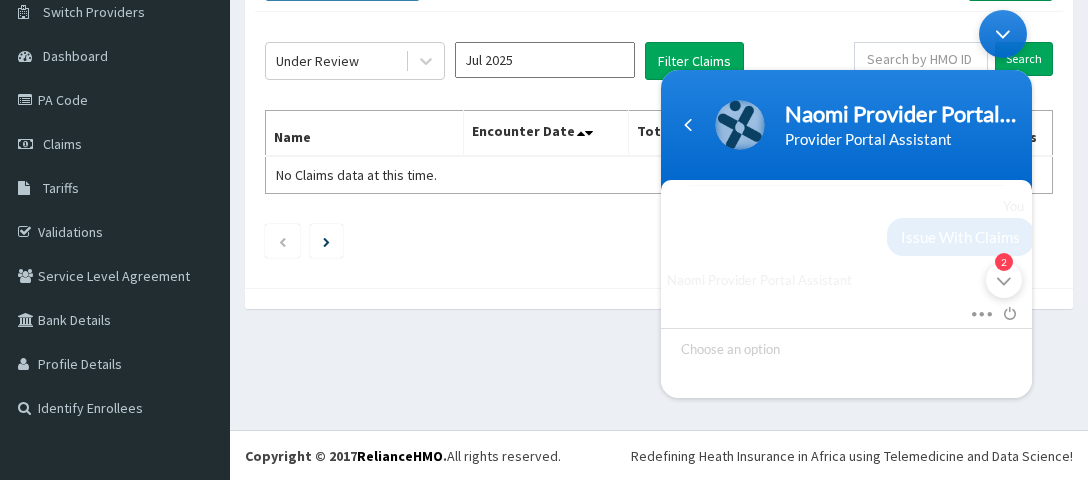 scroll, scrollTop: 416, scrollLeft: 0, axis: vertical 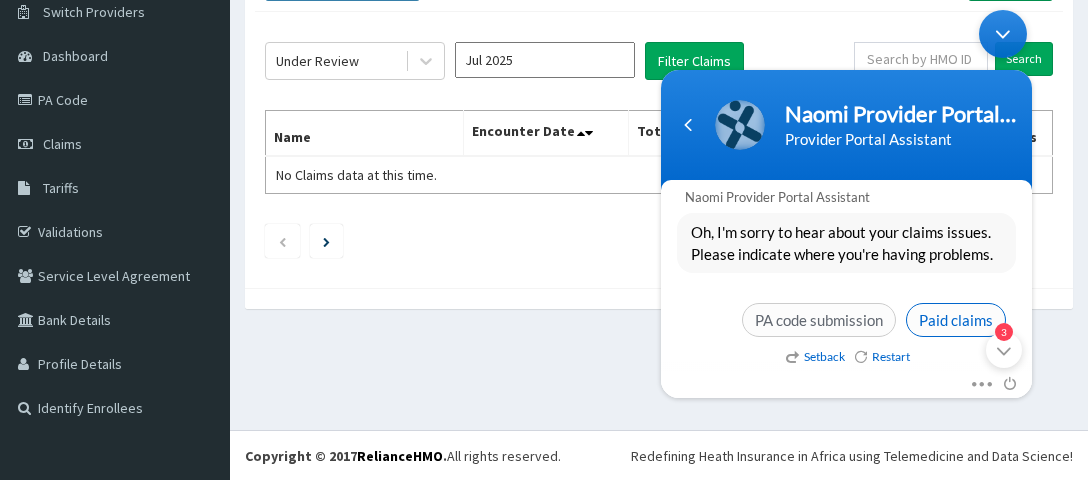 click on "Paid claims" at bounding box center [956, 320] 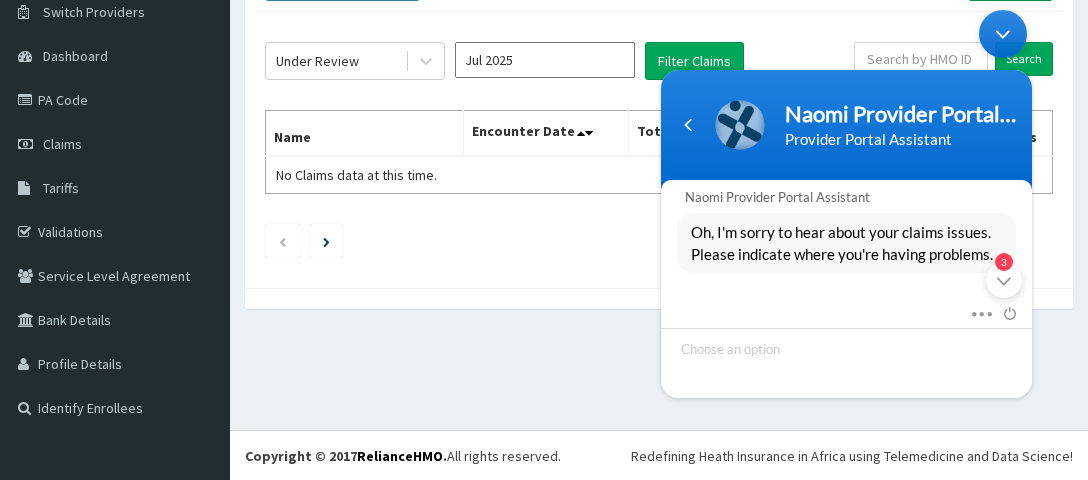scroll, scrollTop: 586, scrollLeft: 0, axis: vertical 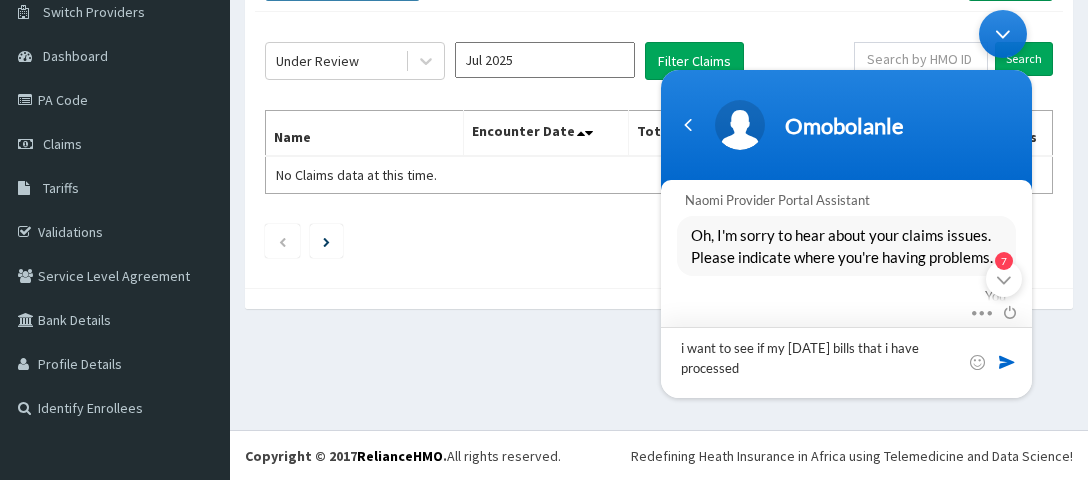 type on "i want to see if my [MONTH] [YEAR] bills that i have processed" 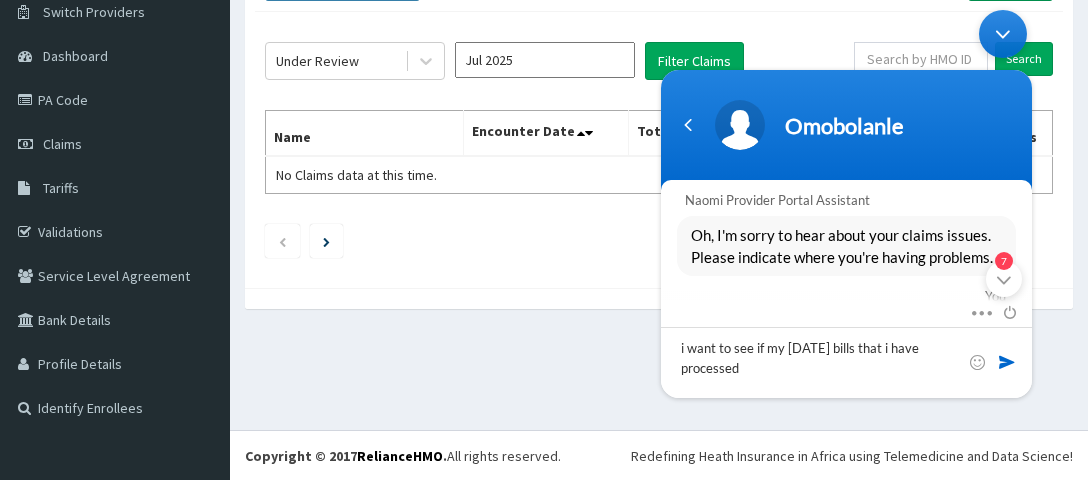 click at bounding box center (1007, 362) 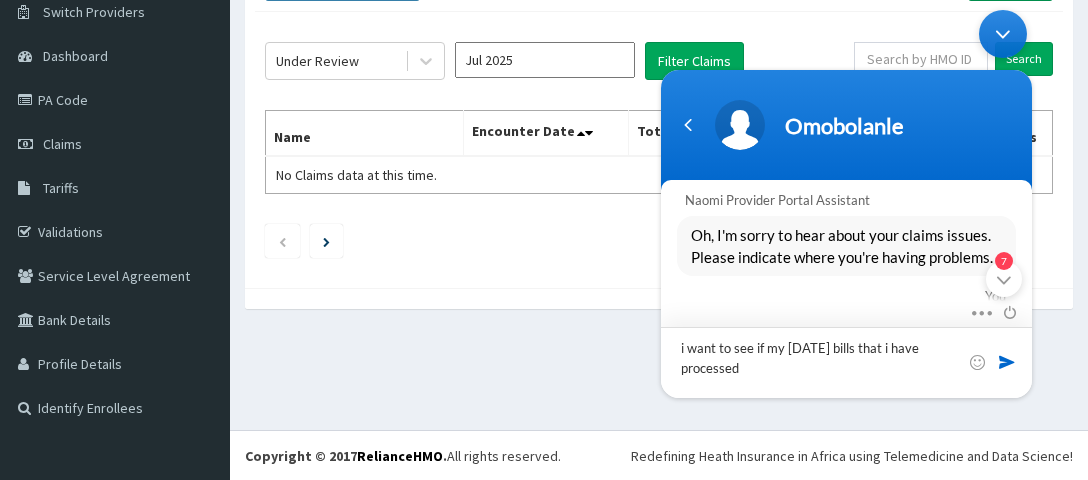 type 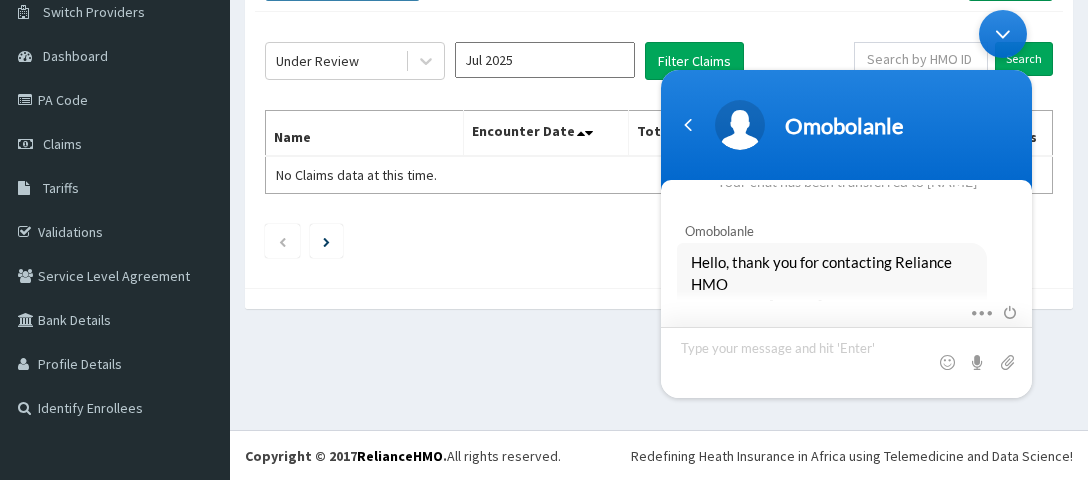 scroll, scrollTop: 1124, scrollLeft: 0, axis: vertical 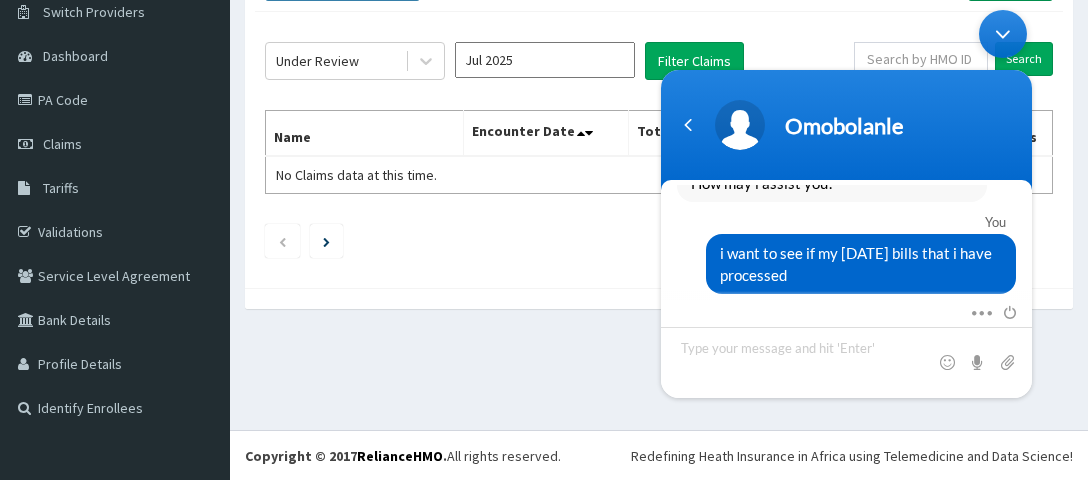 click on "All Claims
Dashboard
Claims
Download Paid Claims Add Claim × Note you can only download claims within a maximum of 1 year and the dates will auto-adjust when you select range that is greater than 1 year From 03-05-2025 To 03-08-2025 Close Download Under Review Jul 2025 Filter Claims Search Name Encounter Date Total Price(₦) Date Filed Status Actions No Claims data at this time." at bounding box center (659, 159) 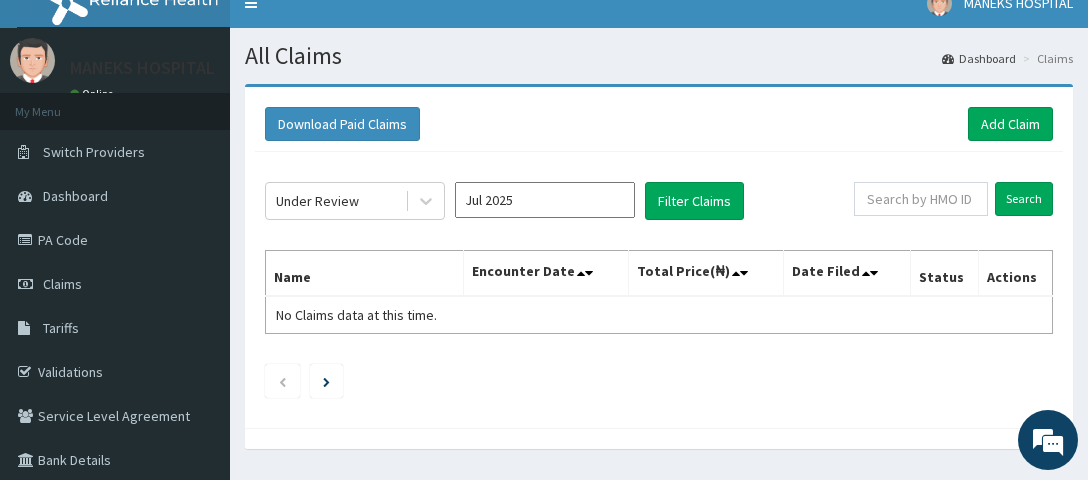 scroll, scrollTop: 20, scrollLeft: 0, axis: vertical 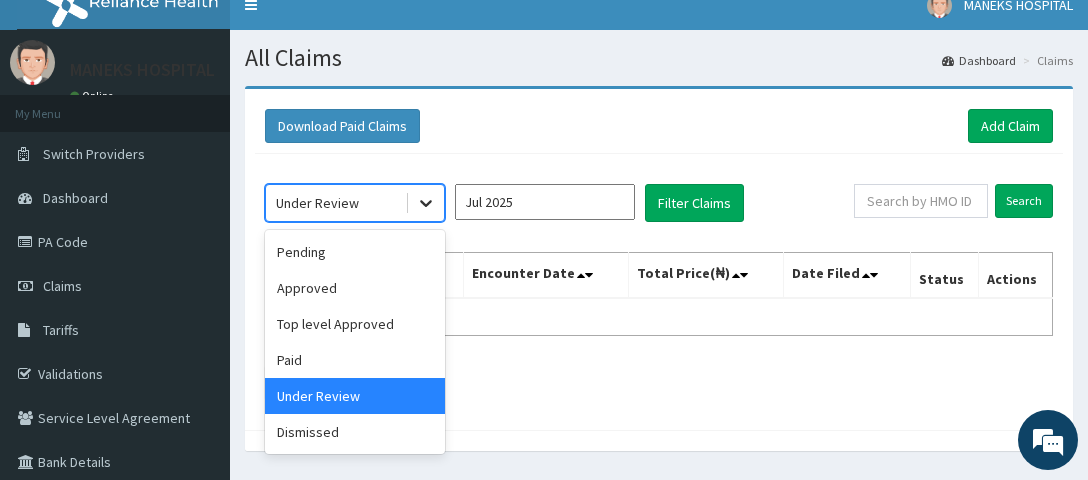 click 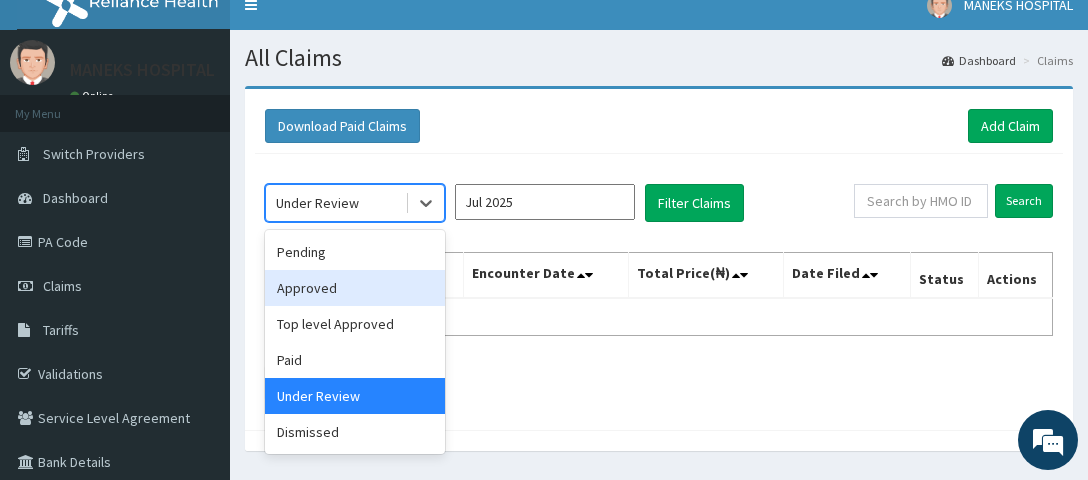click on "Approved" at bounding box center [355, 288] 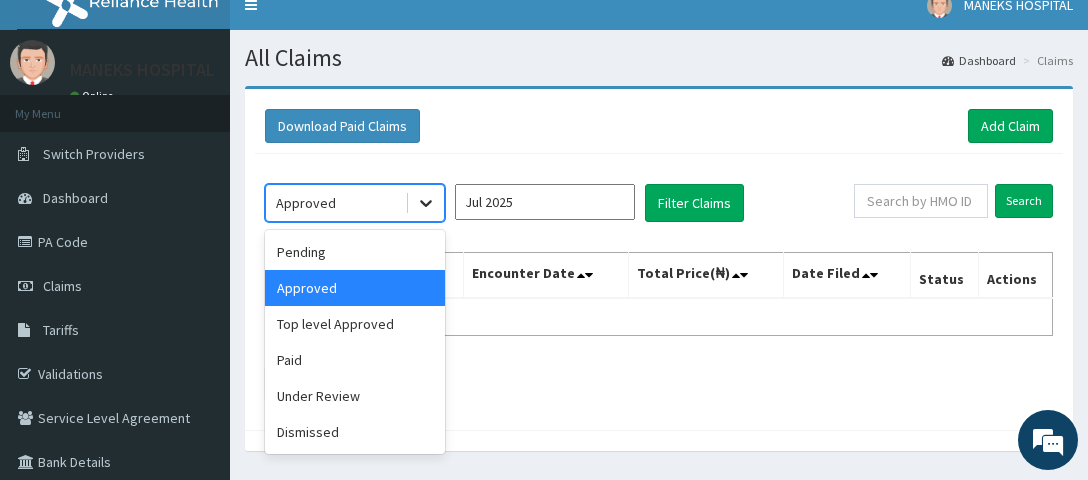 click at bounding box center [426, 203] 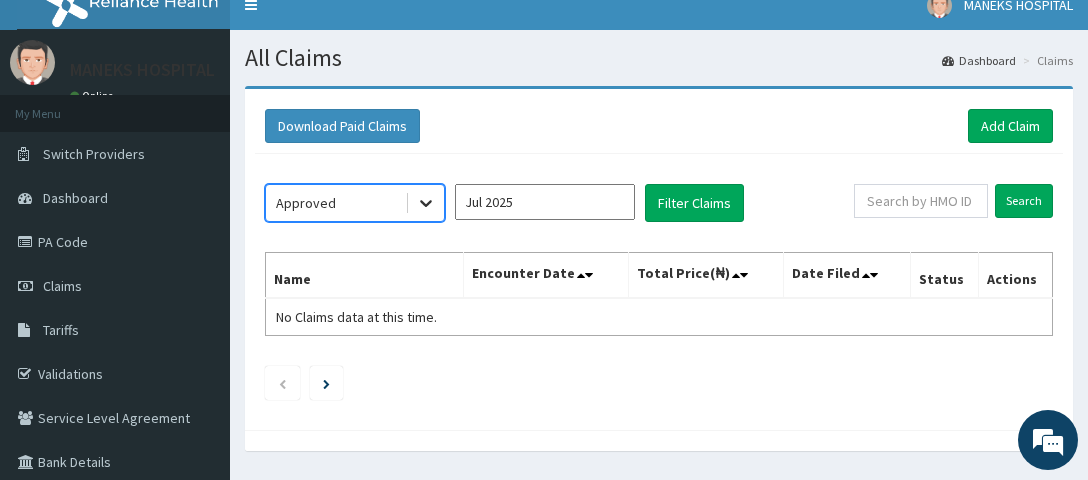 click at bounding box center [426, 203] 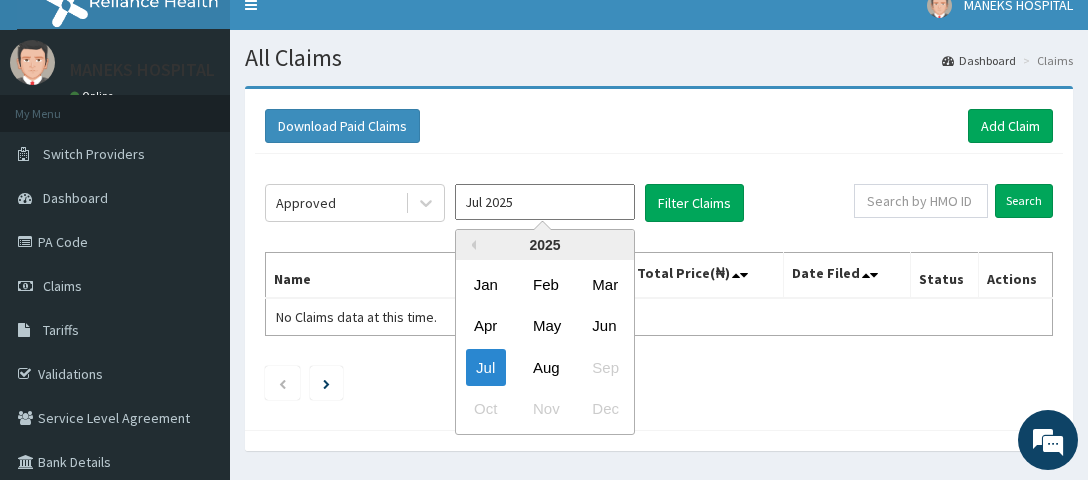 click on "Jul 2025" at bounding box center (545, 202) 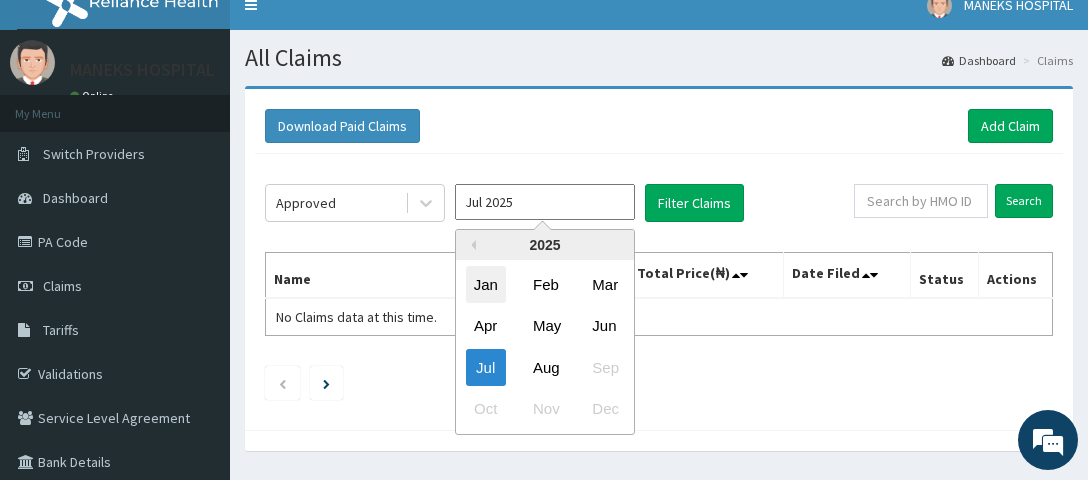 click on "Jan" at bounding box center (486, 284) 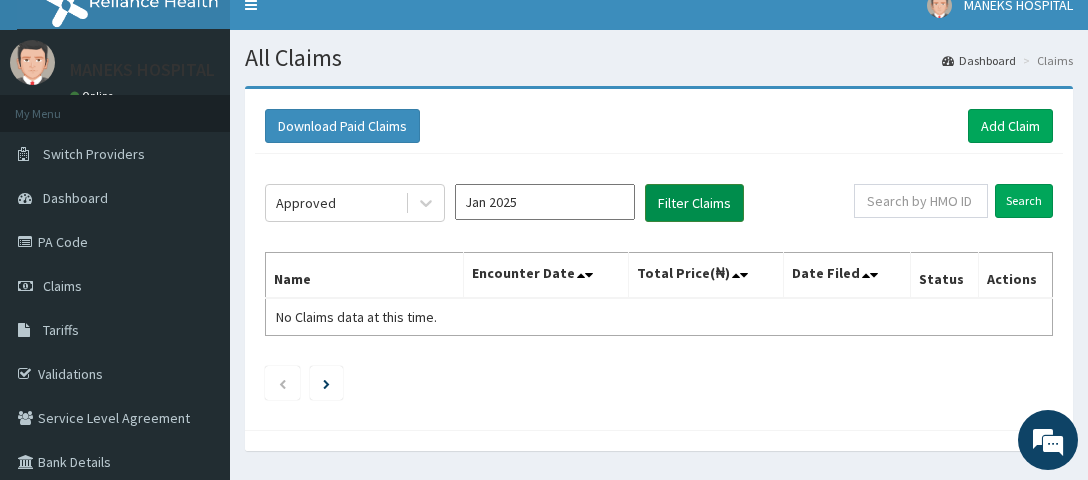 click on "Filter Claims" at bounding box center [694, 203] 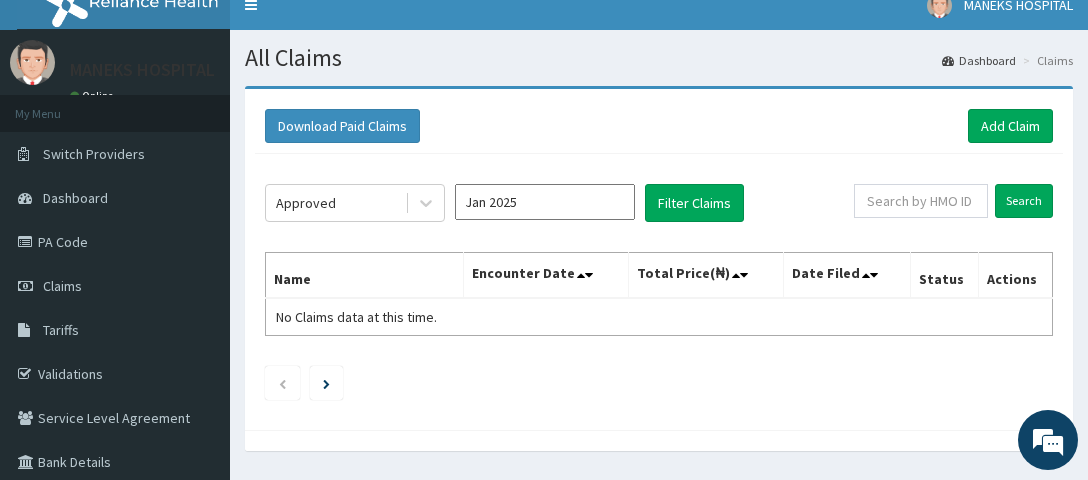 click on "Claims" at bounding box center (1045, 60) 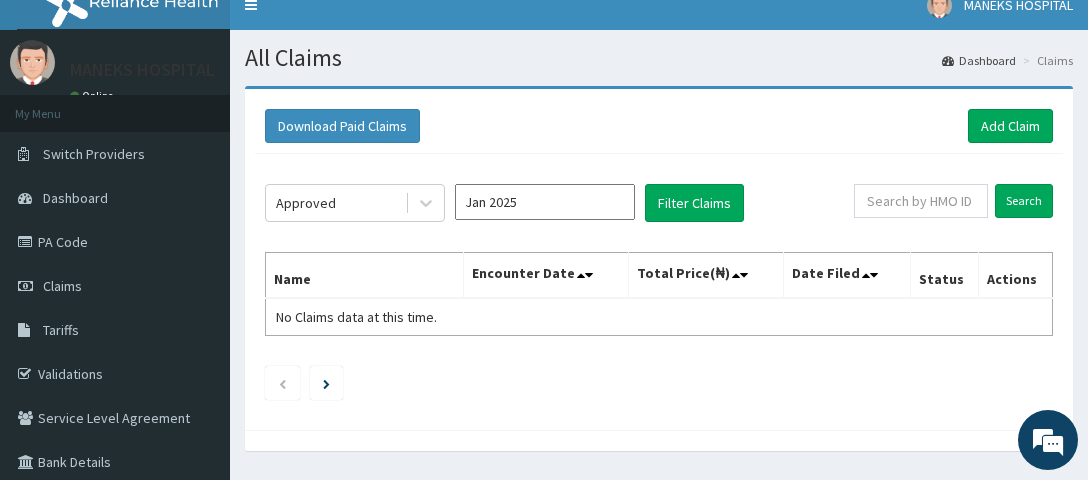 scroll, scrollTop: 0, scrollLeft: 0, axis: both 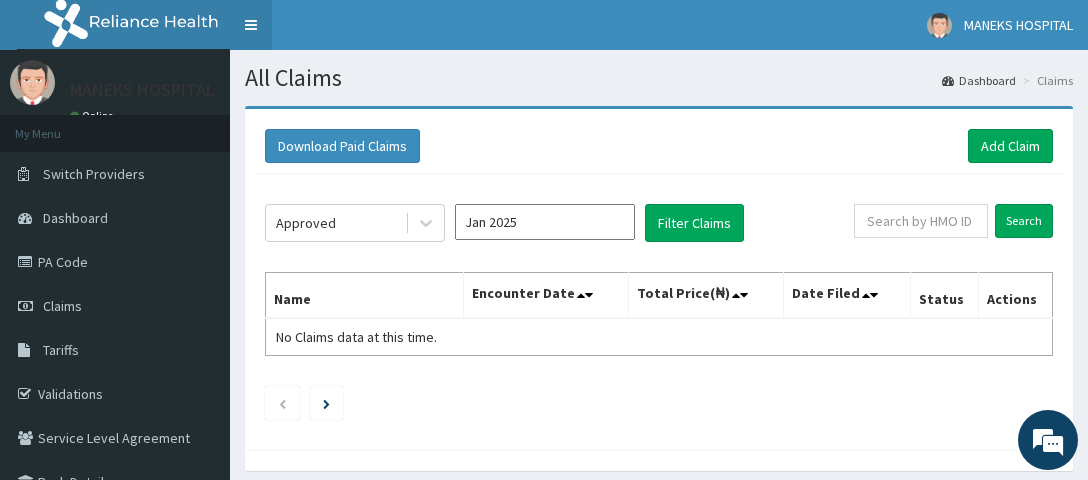 click on "Toggle navigation" at bounding box center [251, 25] 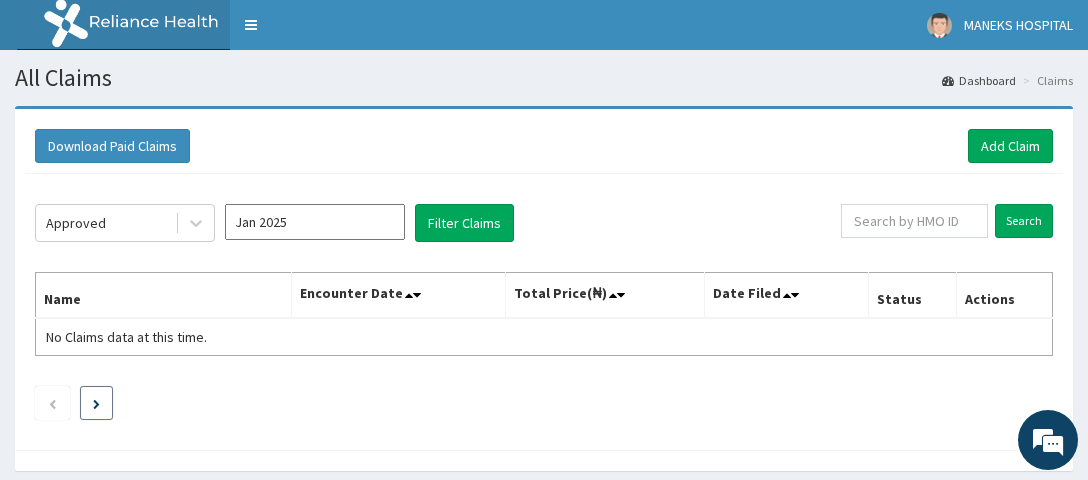 click at bounding box center (96, 404) 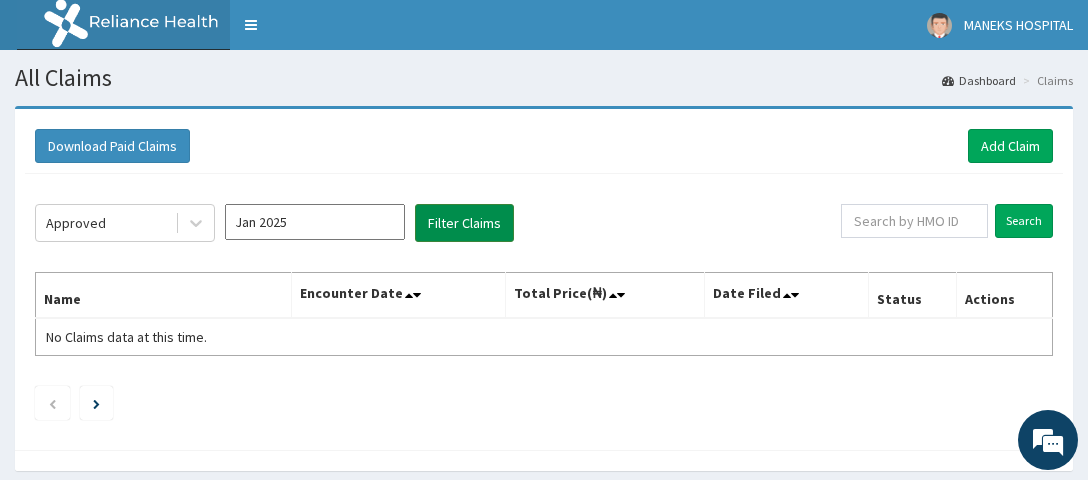 click on "Filter Claims" at bounding box center (464, 223) 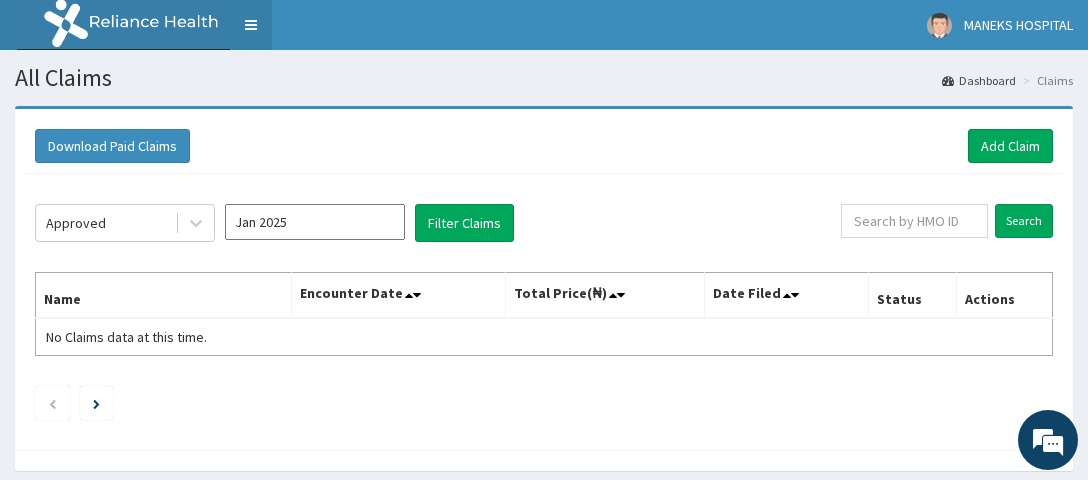 click on "Toggle navigation" at bounding box center [251, 25] 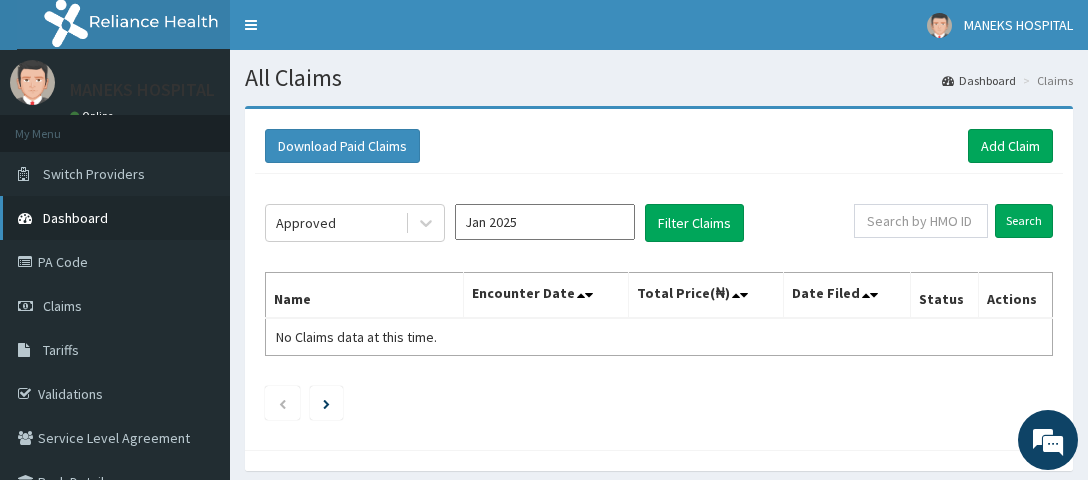 click on "Dashboard" at bounding box center (75, 218) 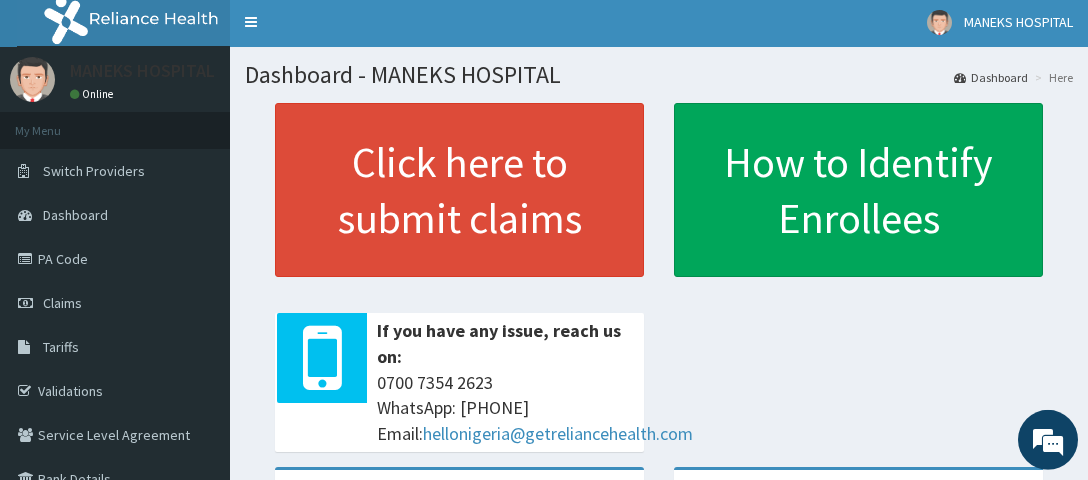 scroll, scrollTop: 0, scrollLeft: 0, axis: both 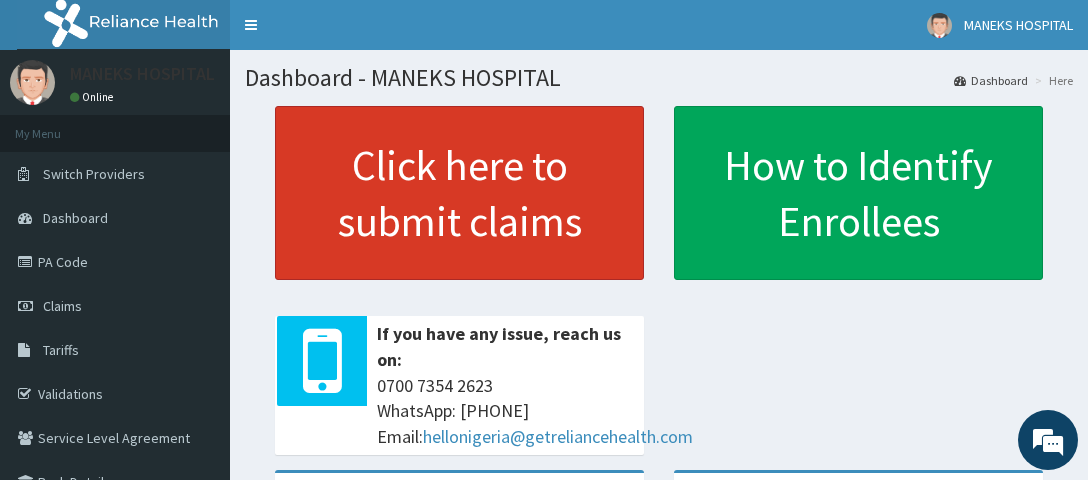 click on "Click here to submit claims" at bounding box center [459, 193] 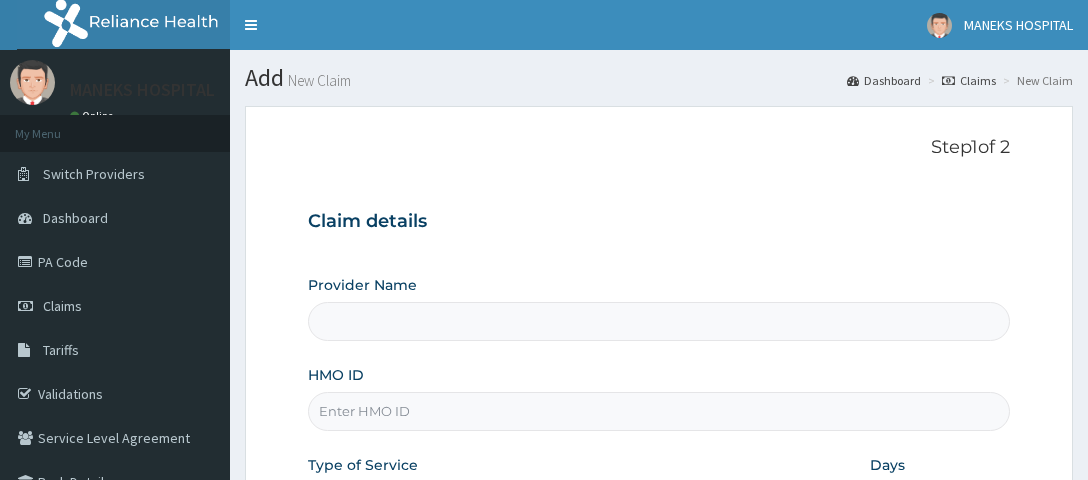 scroll, scrollTop: 0, scrollLeft: 0, axis: both 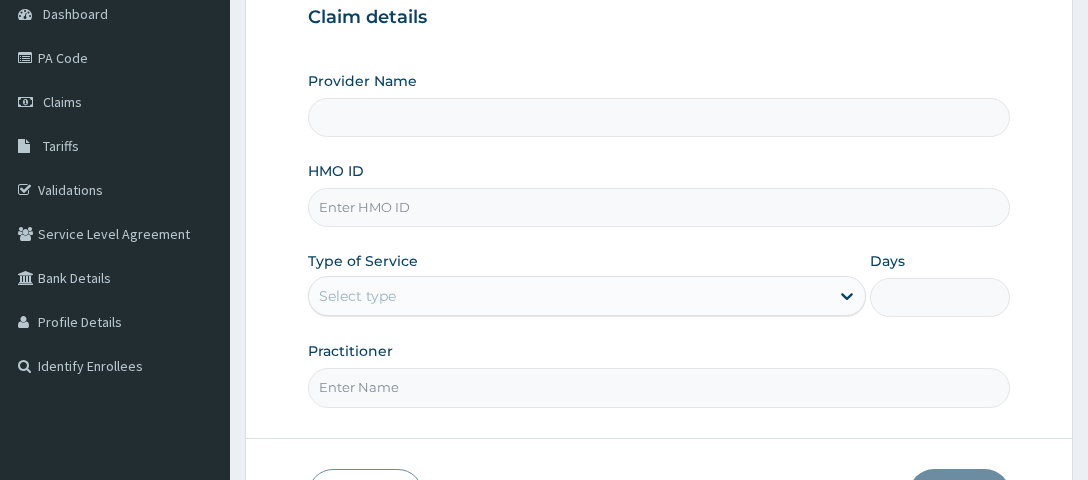 type on "MANEKS HOSPITAL" 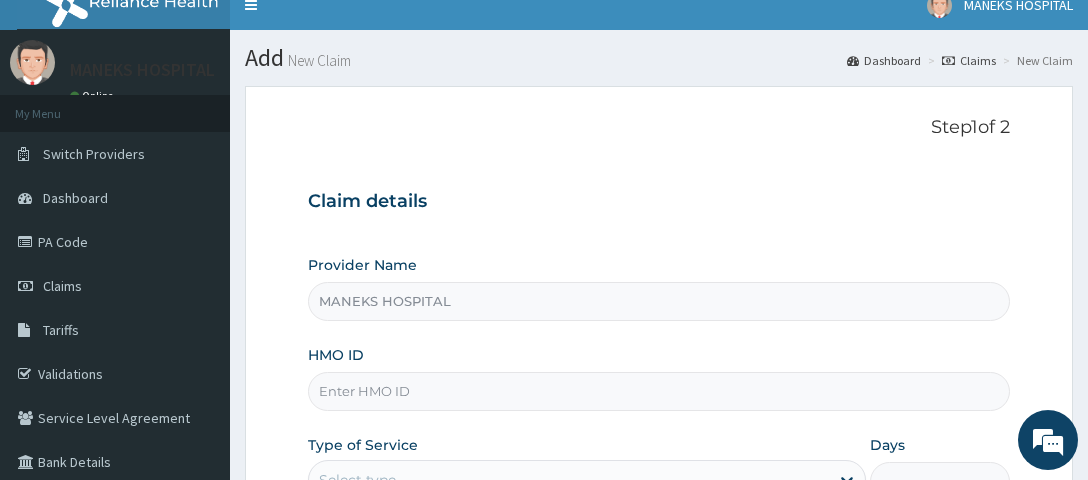 scroll, scrollTop: 0, scrollLeft: 0, axis: both 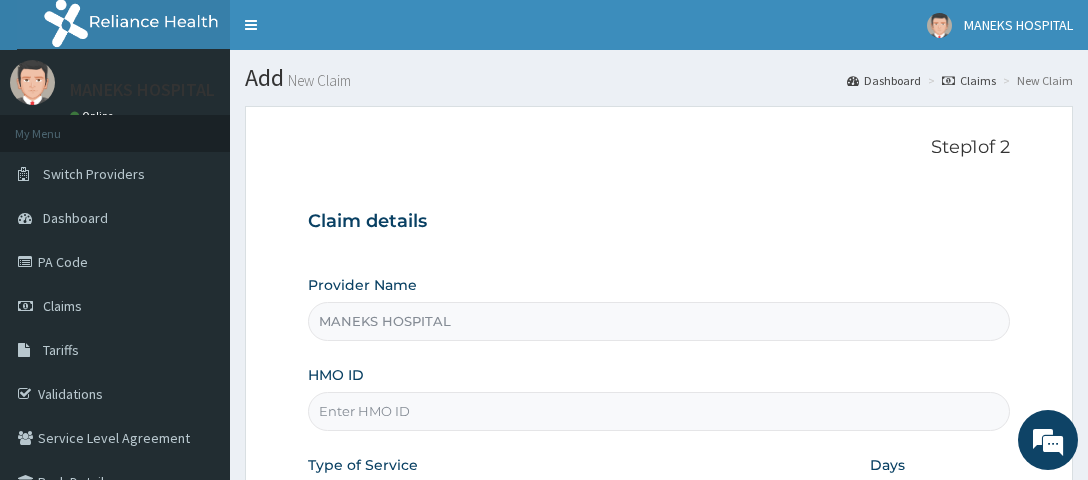 click on "MANEKS HOSPITAL
Online" at bounding box center (137, 93) 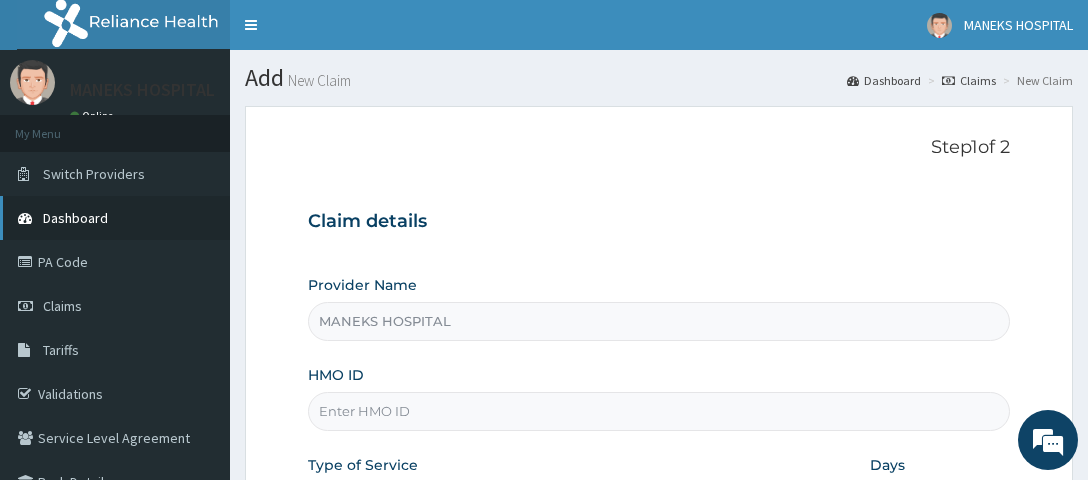 click on "Dashboard" at bounding box center [115, 218] 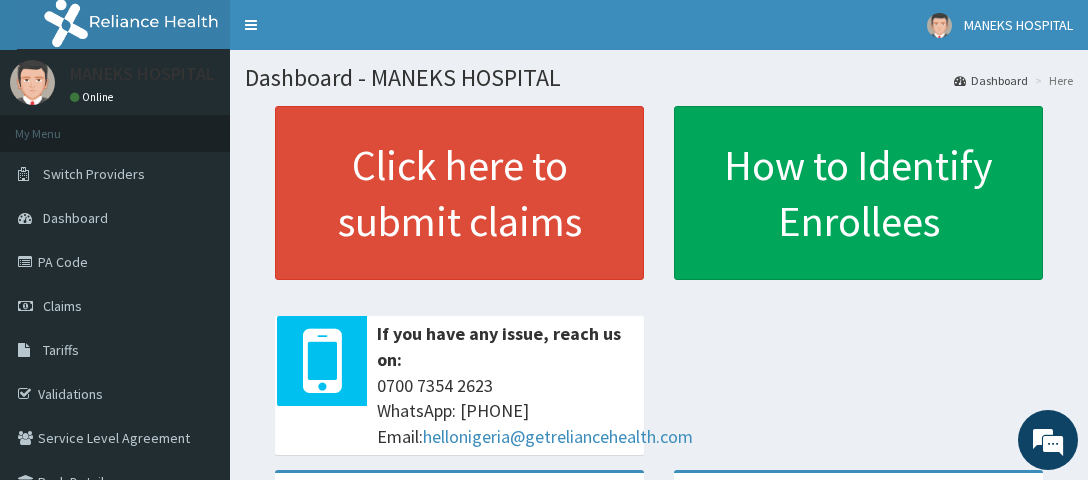 scroll, scrollTop: 0, scrollLeft: 0, axis: both 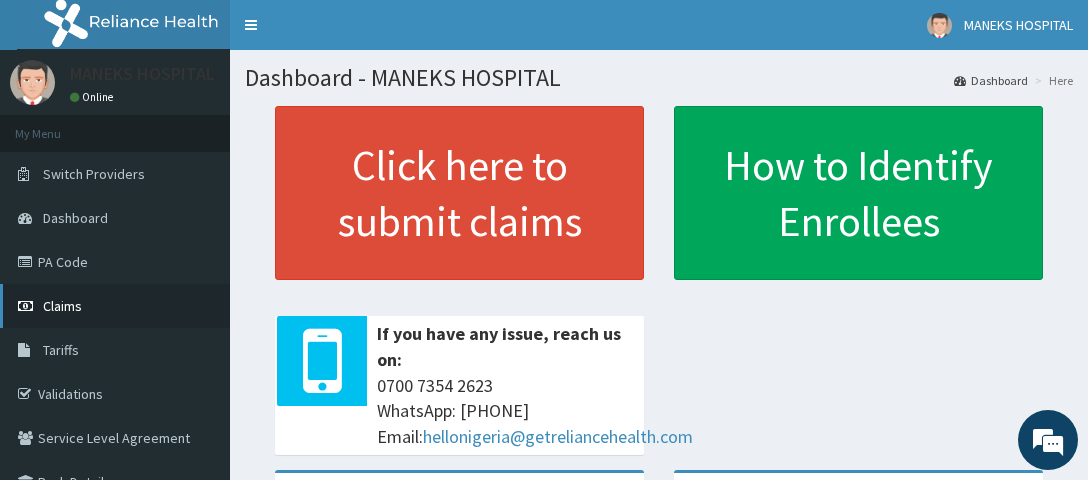 click on "Claims" at bounding box center (62, 306) 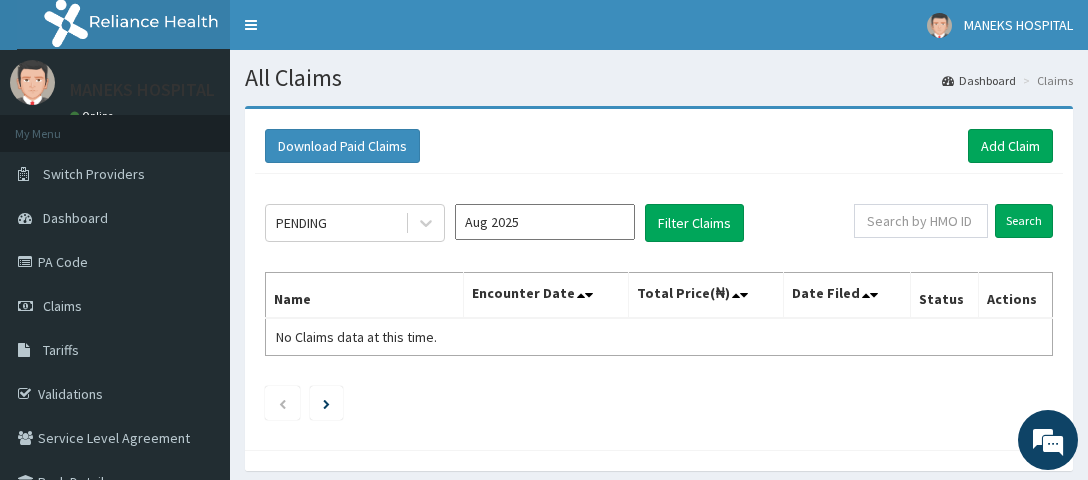 scroll, scrollTop: 0, scrollLeft: 0, axis: both 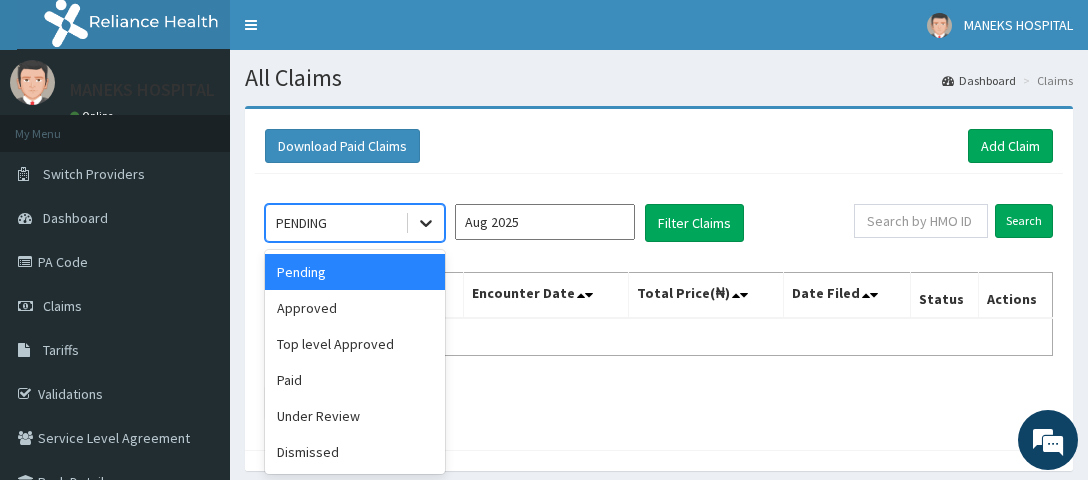click 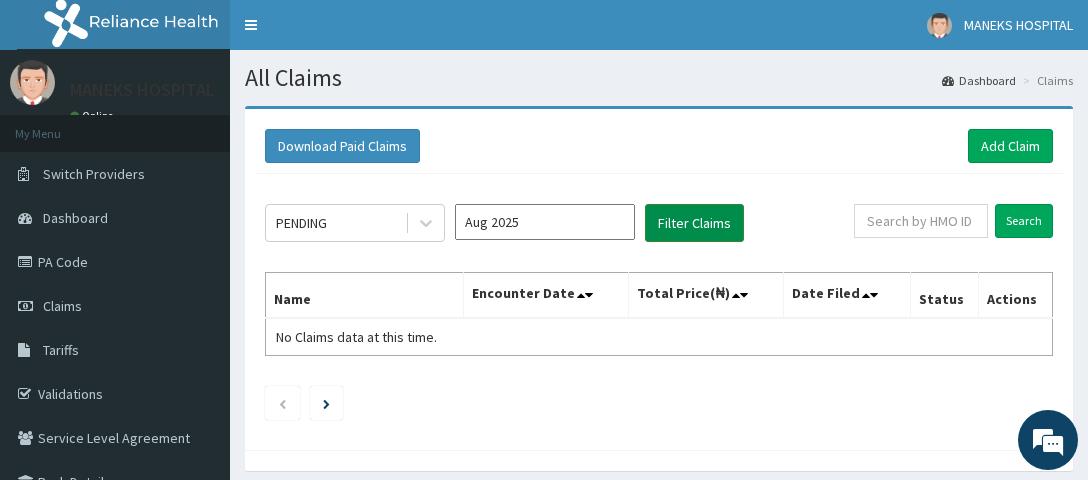 click on "Filter Claims" at bounding box center [694, 223] 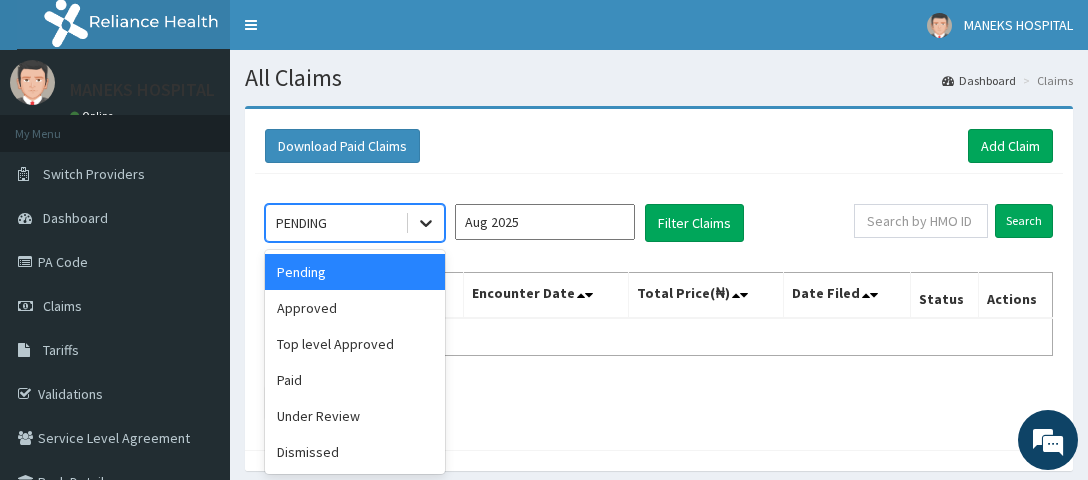 click 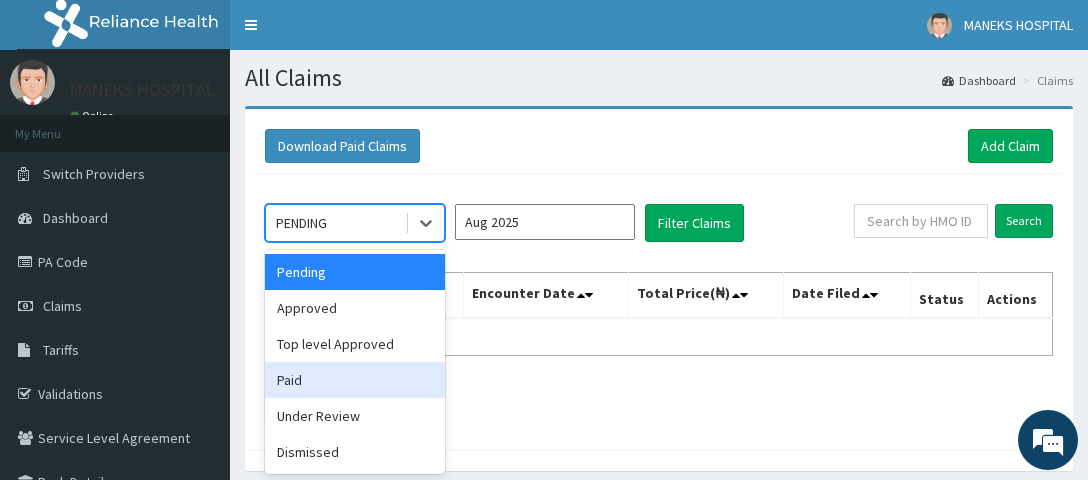 click on "Paid" at bounding box center (355, 380) 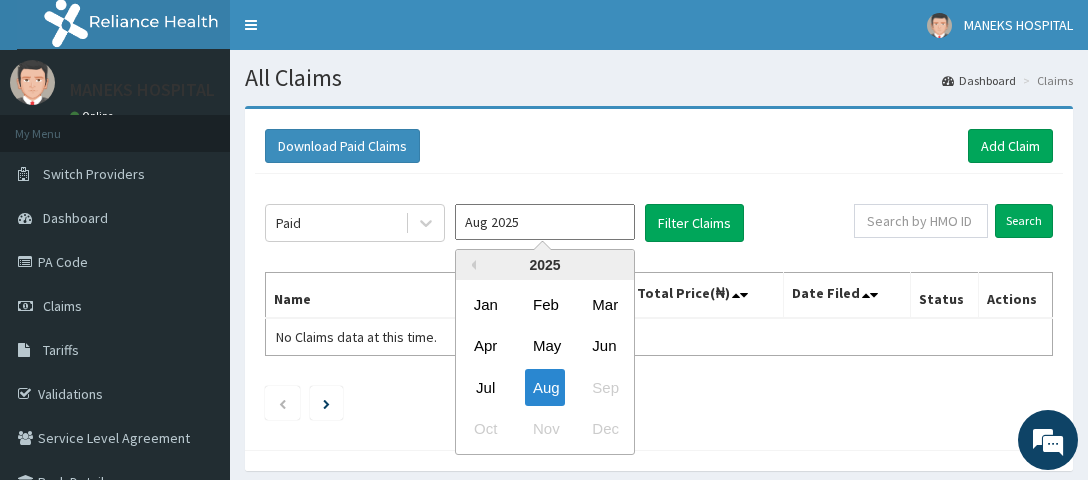 click on "Aug 2025" at bounding box center (545, 222) 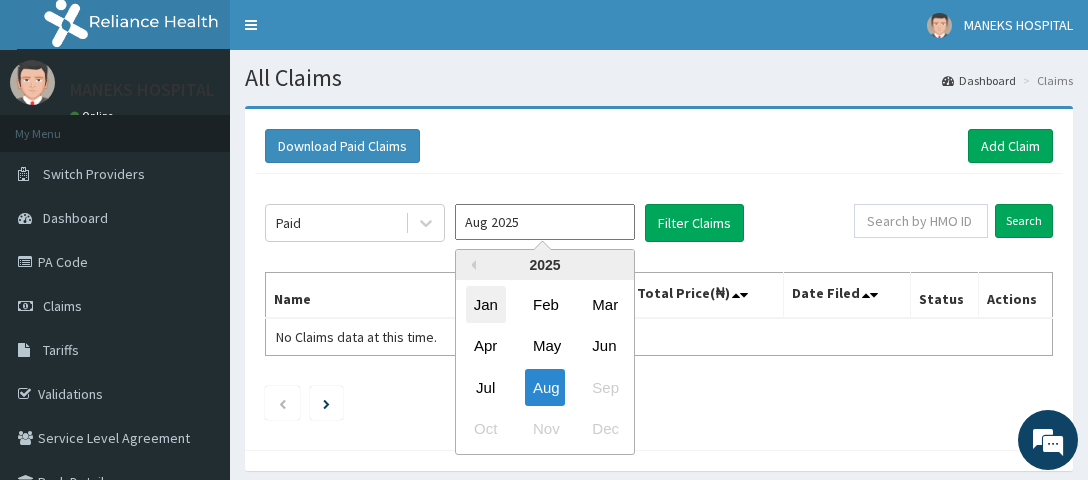 click on "Jan" at bounding box center (486, 304) 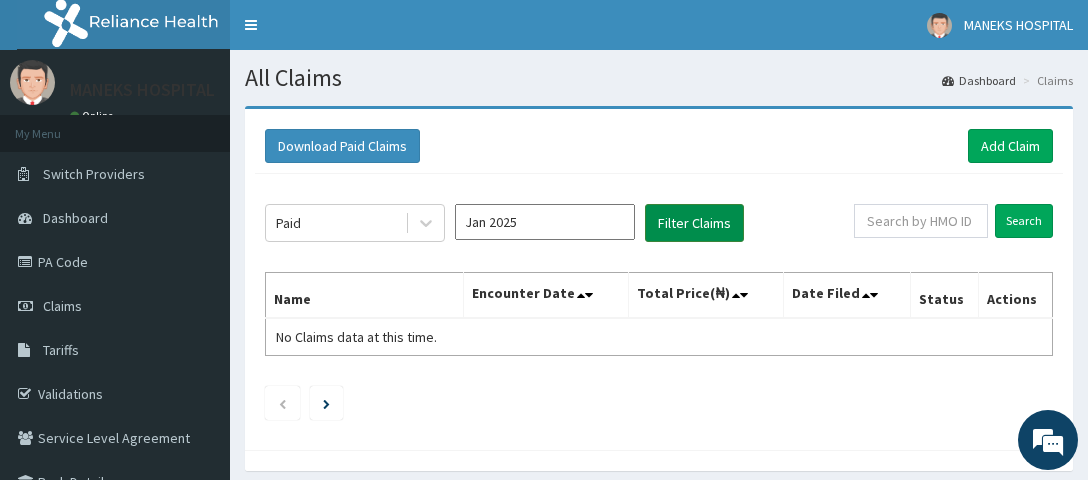 click on "Filter Claims" at bounding box center [694, 223] 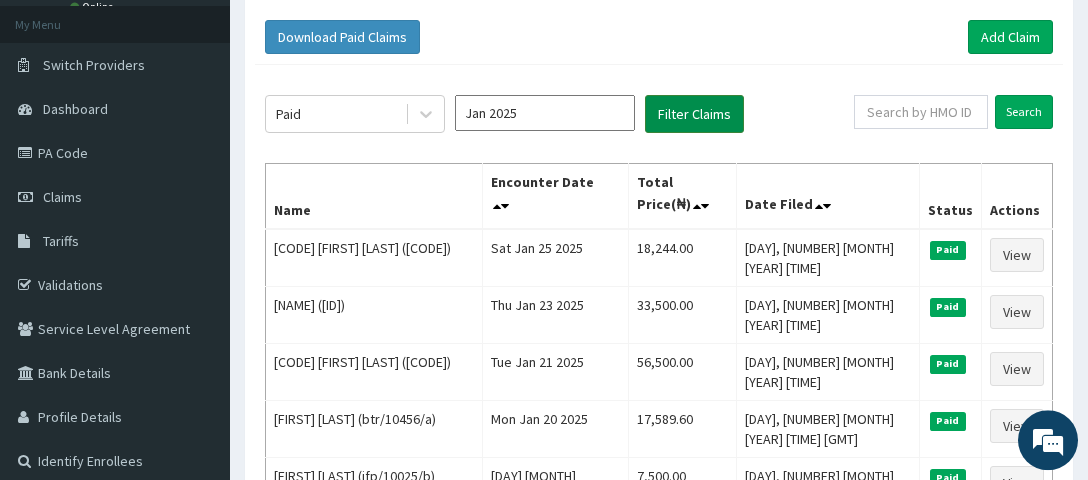 scroll, scrollTop: 0, scrollLeft: 0, axis: both 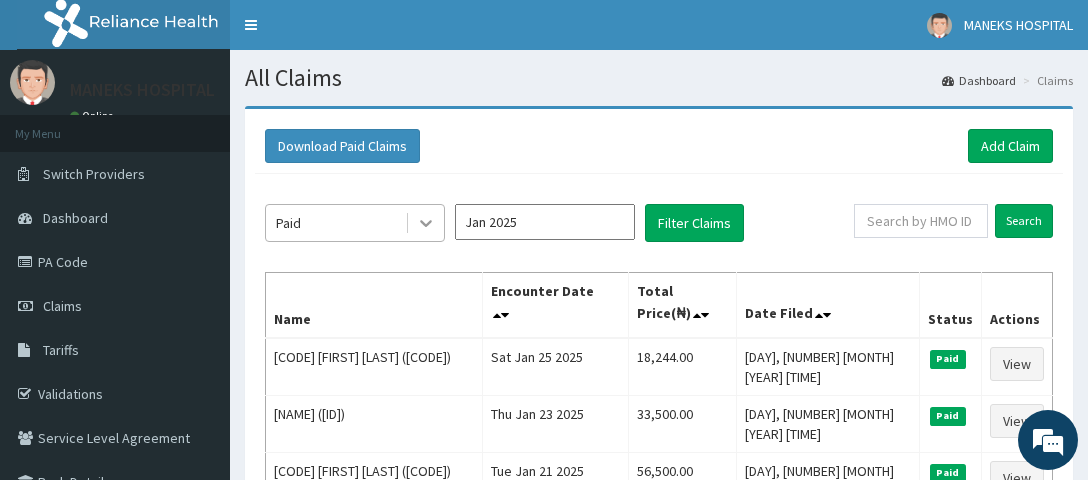 click 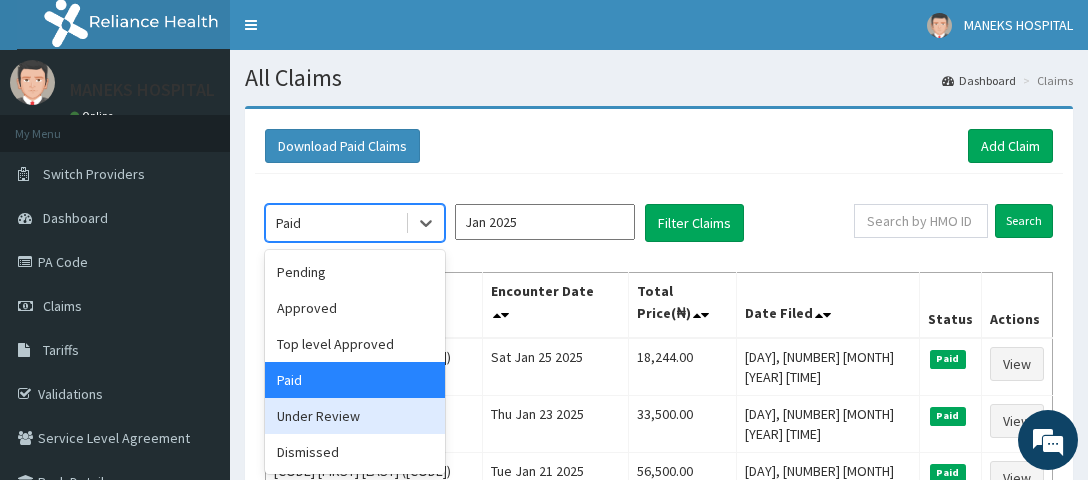 click on "Under Review" at bounding box center [355, 416] 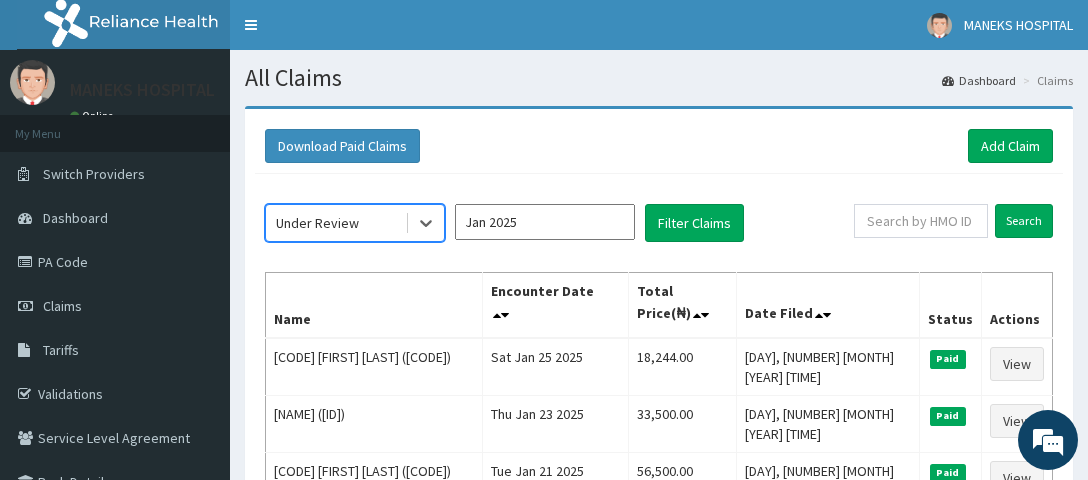 click on "Jan 2025" at bounding box center (545, 222) 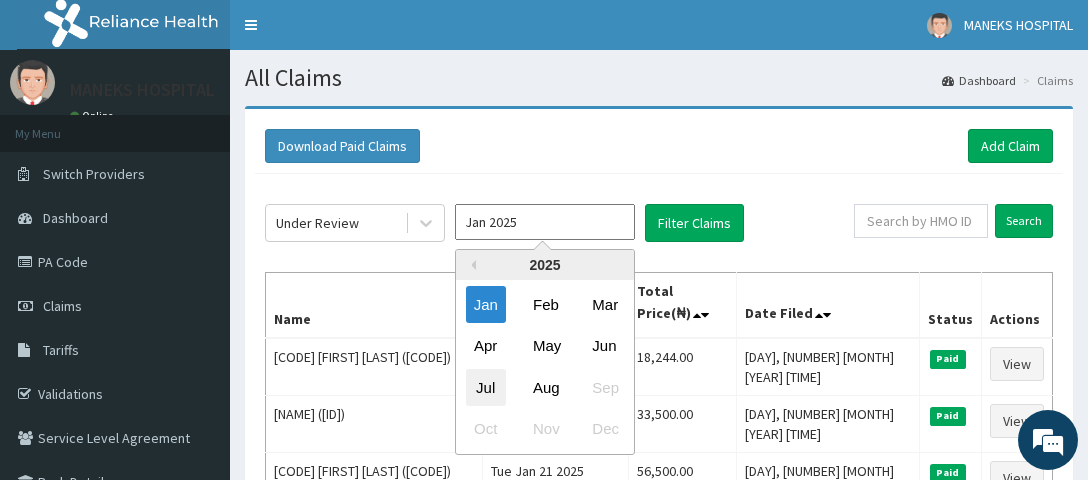 click on "Jul" at bounding box center (486, 387) 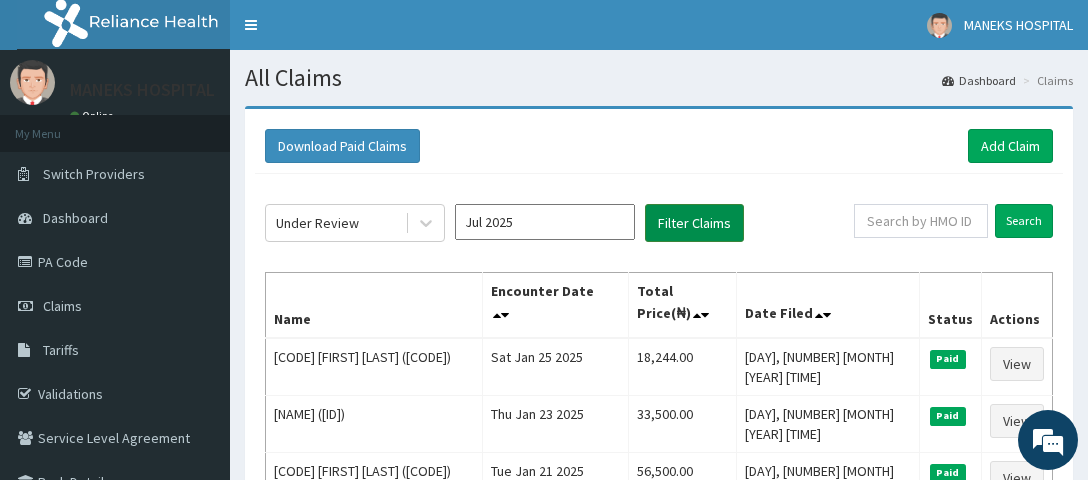 click on "Filter Claims" at bounding box center [694, 223] 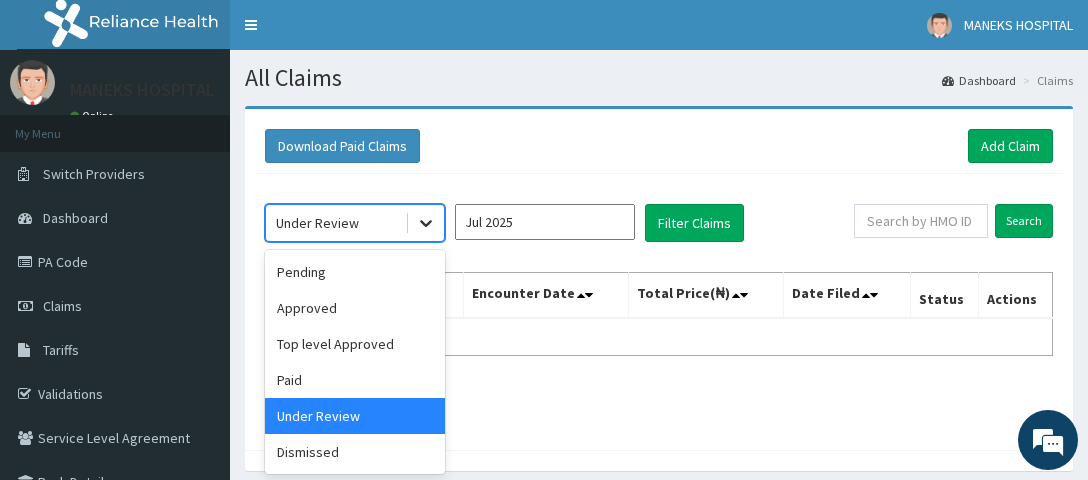 click 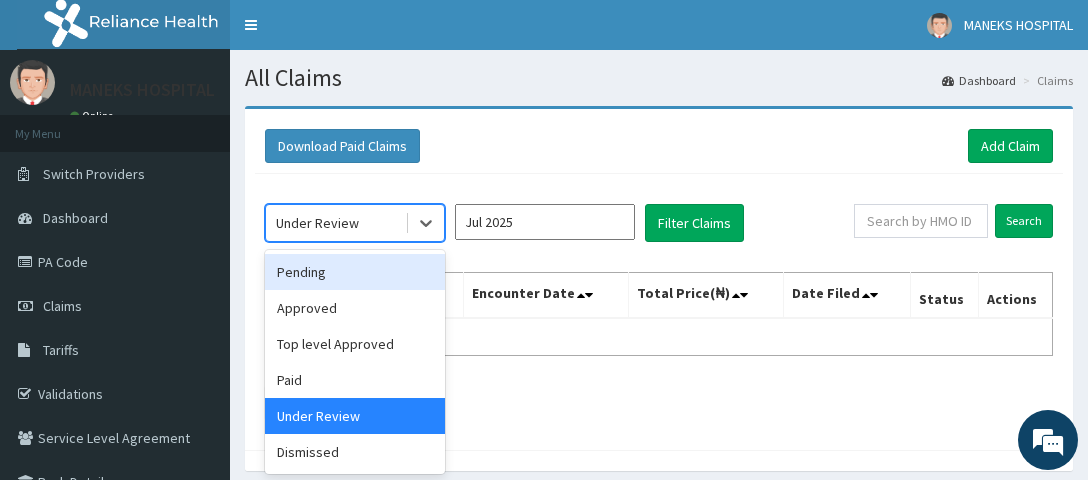 click on "Pending" at bounding box center (355, 272) 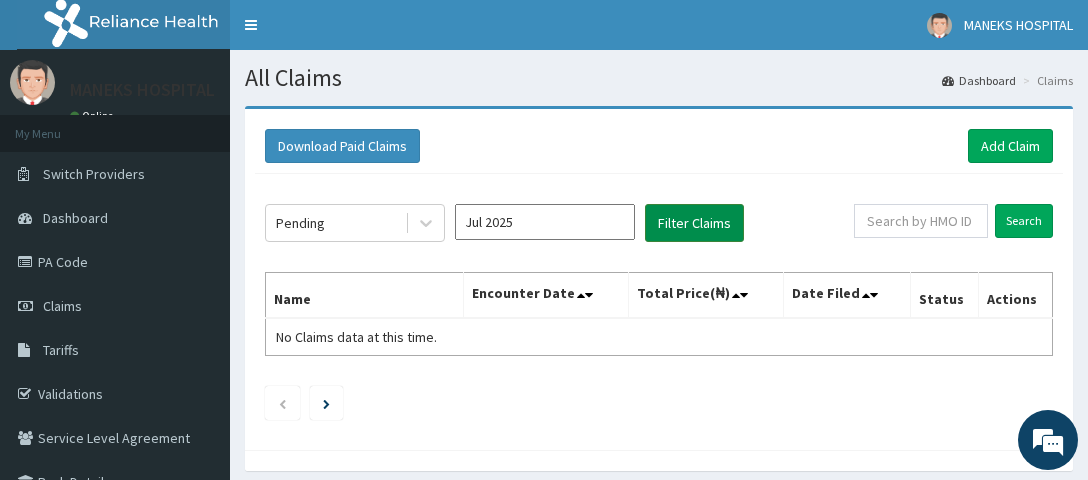 click on "Filter Claims" at bounding box center [694, 223] 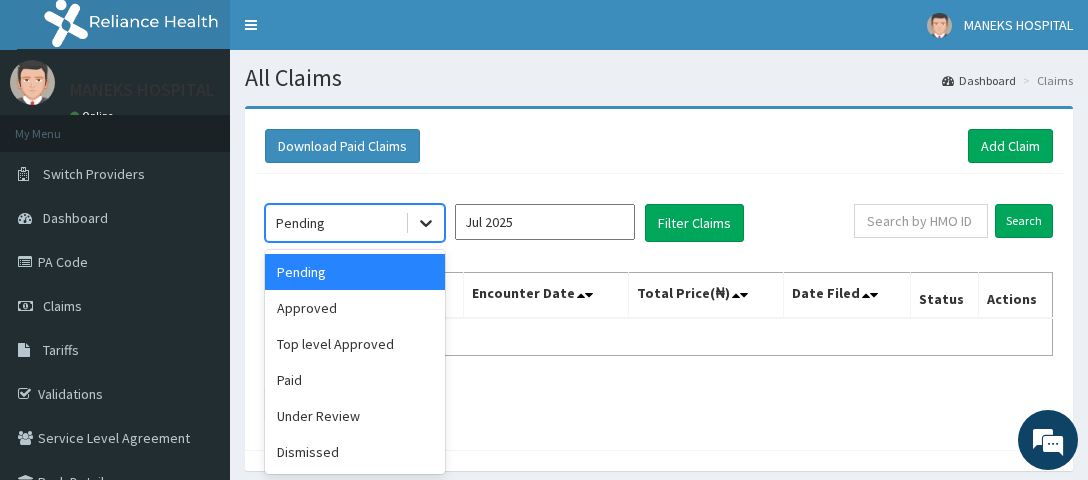 click at bounding box center (426, 223) 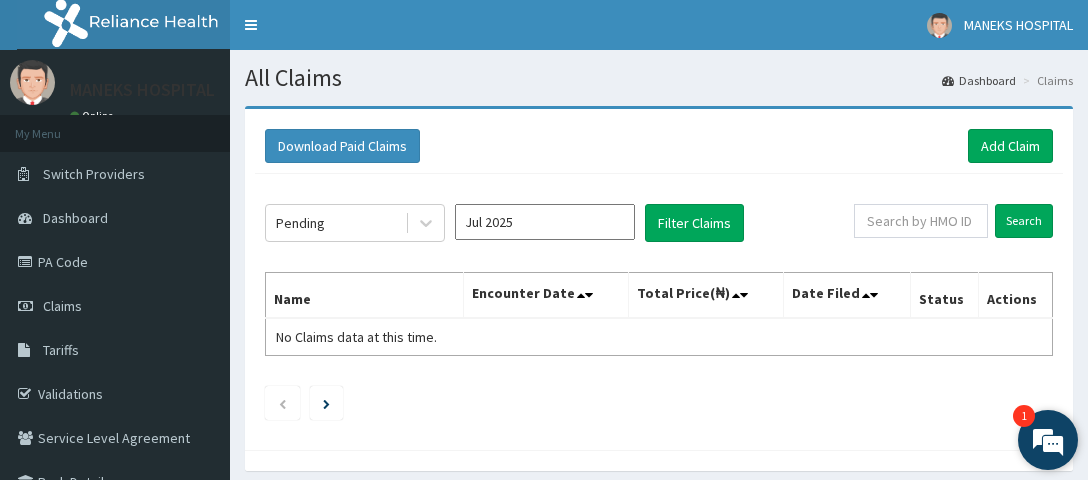 click at bounding box center (1048, 440) 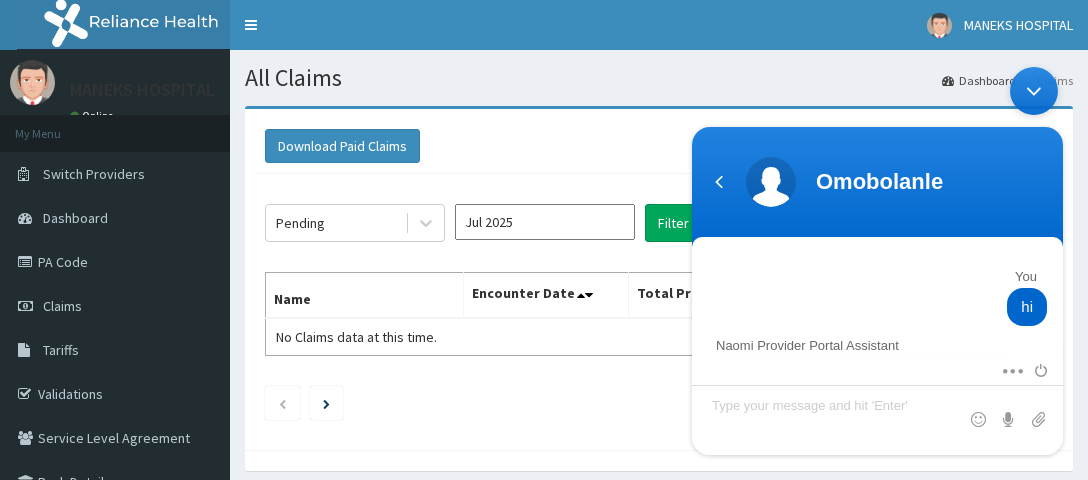 scroll, scrollTop: 0, scrollLeft: 0, axis: both 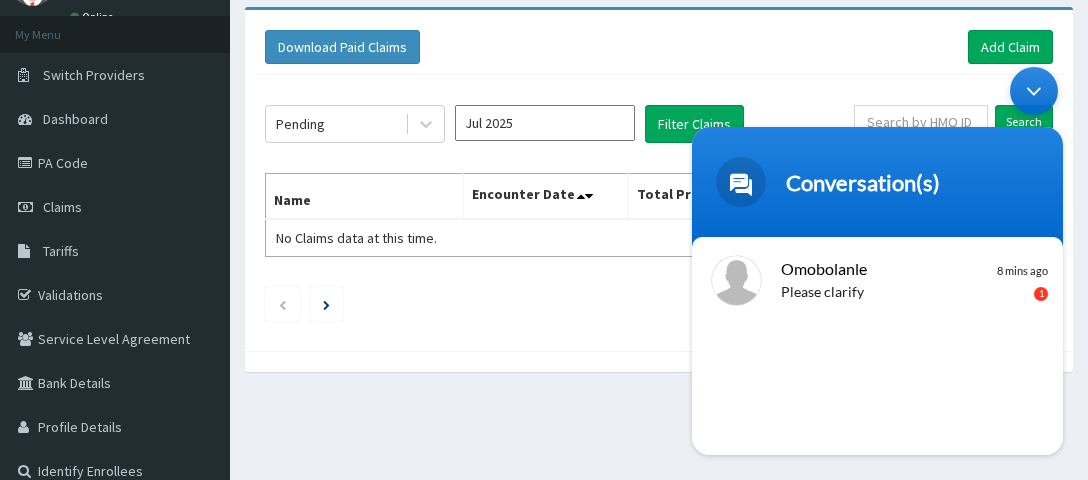 click on "[FIRST]  Please clarify [NUMBER] mins ago 1" at bounding box center [877, 346] 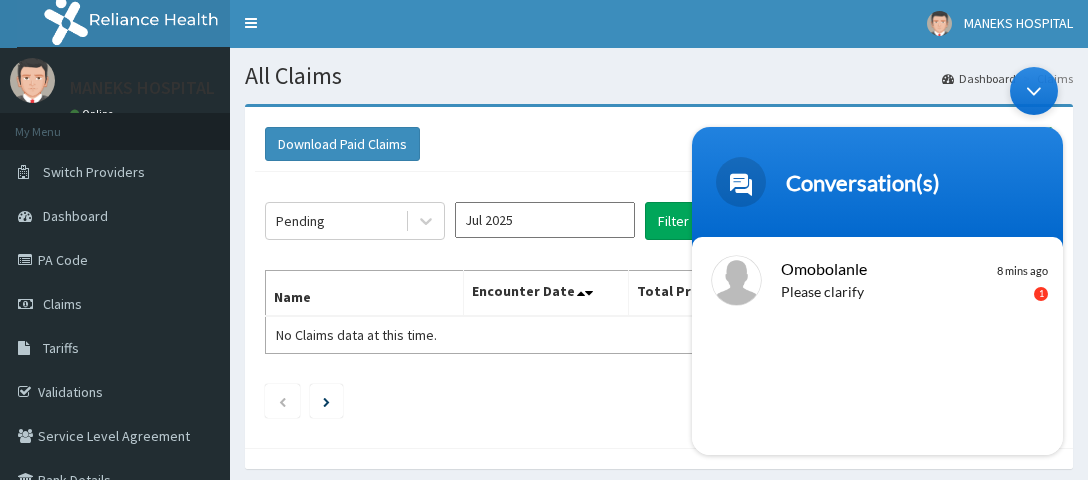 scroll, scrollTop: 22, scrollLeft: 0, axis: vertical 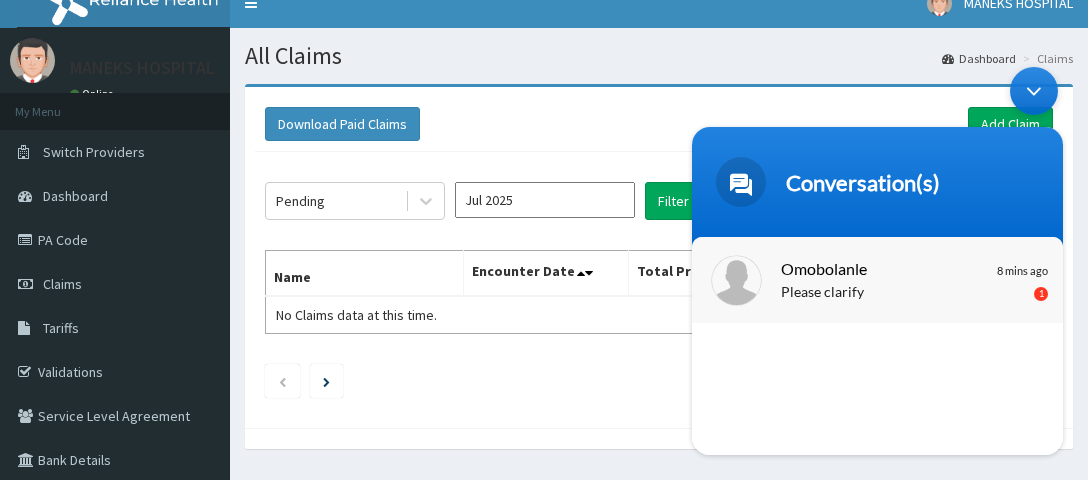 click on "Please clarify" at bounding box center [907, 293] 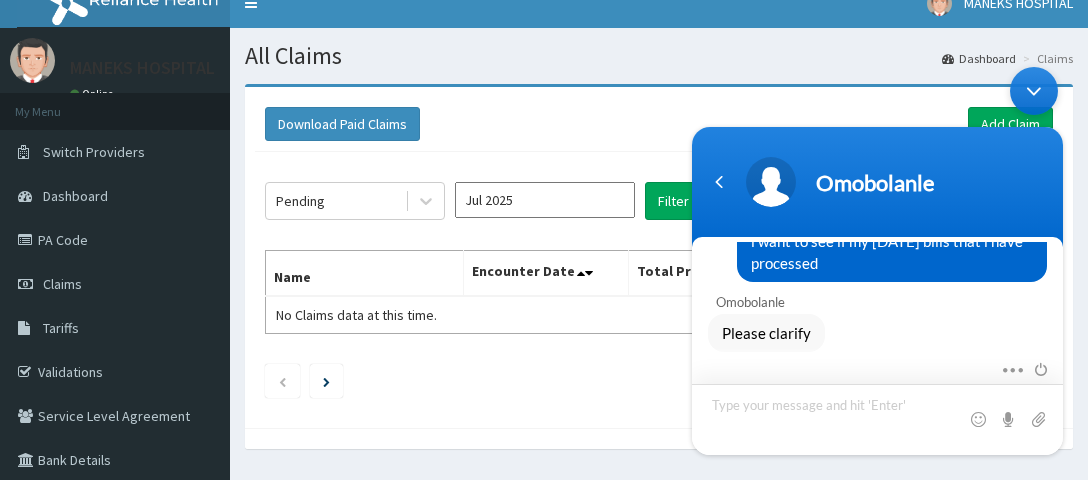 scroll, scrollTop: 1221, scrollLeft: 0, axis: vertical 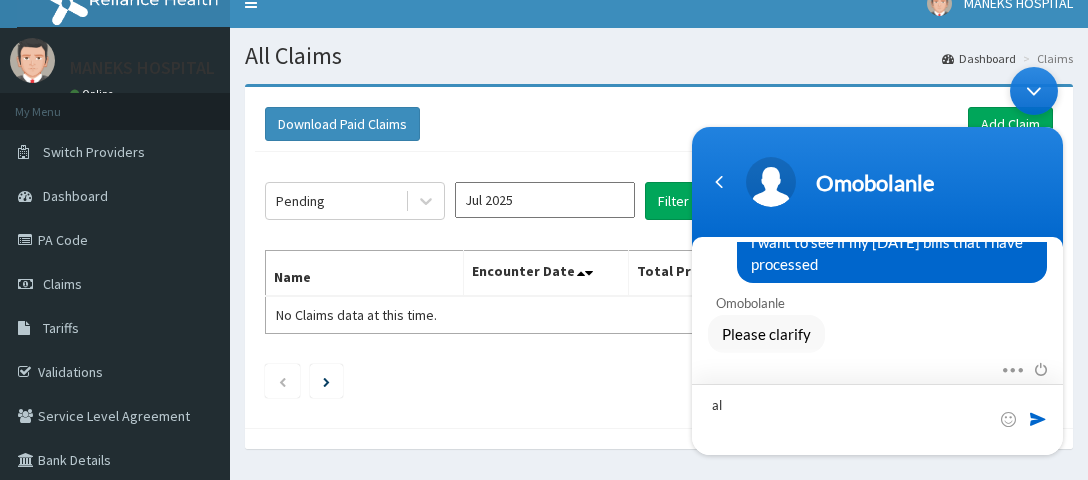 type on "a" 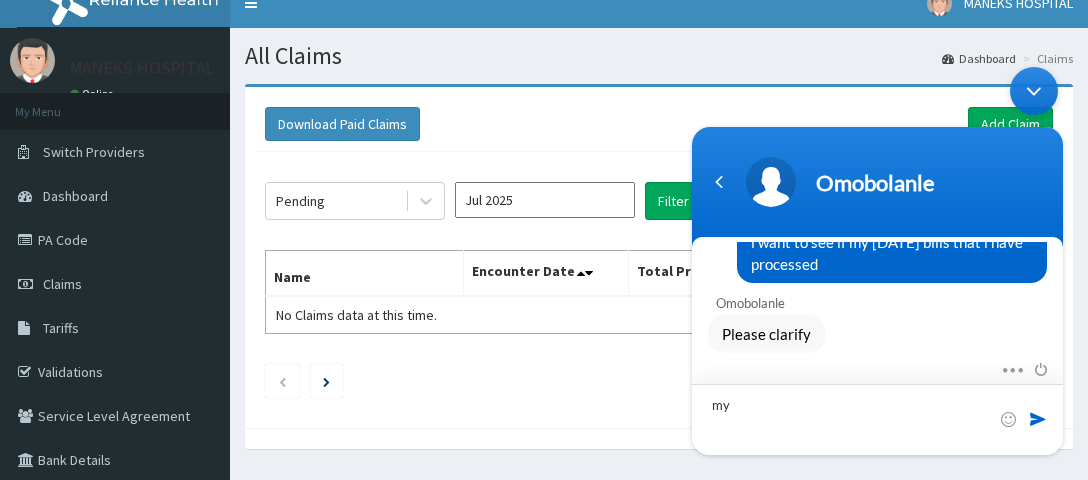 type on "m" 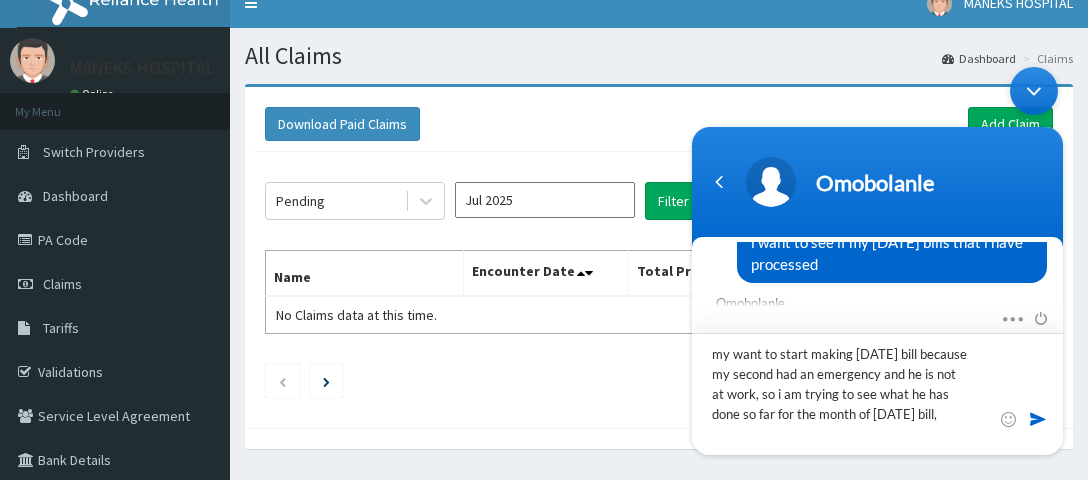 scroll, scrollTop: 0, scrollLeft: 0, axis: both 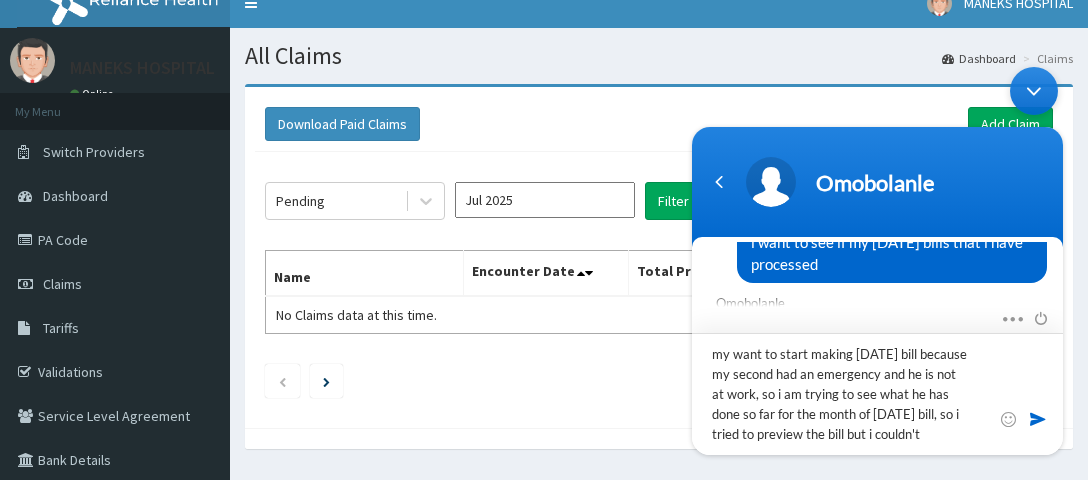 type on "my want to start making [DATE] bill because my second had an emergency and he is not at work, so i am trying to see what he has done so far for the month of [DATE] bill, so i tried to preview the bill but i couldn't" 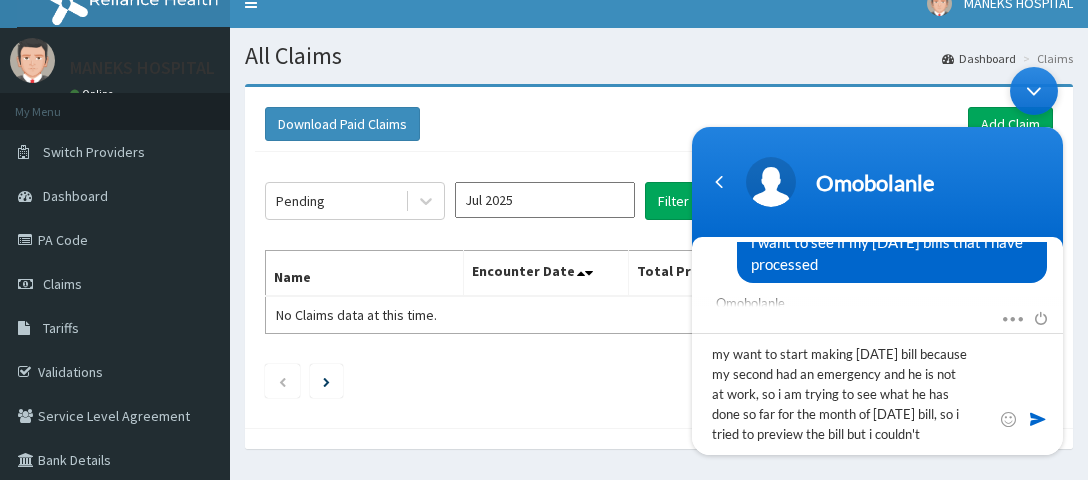 click at bounding box center [1038, 419] 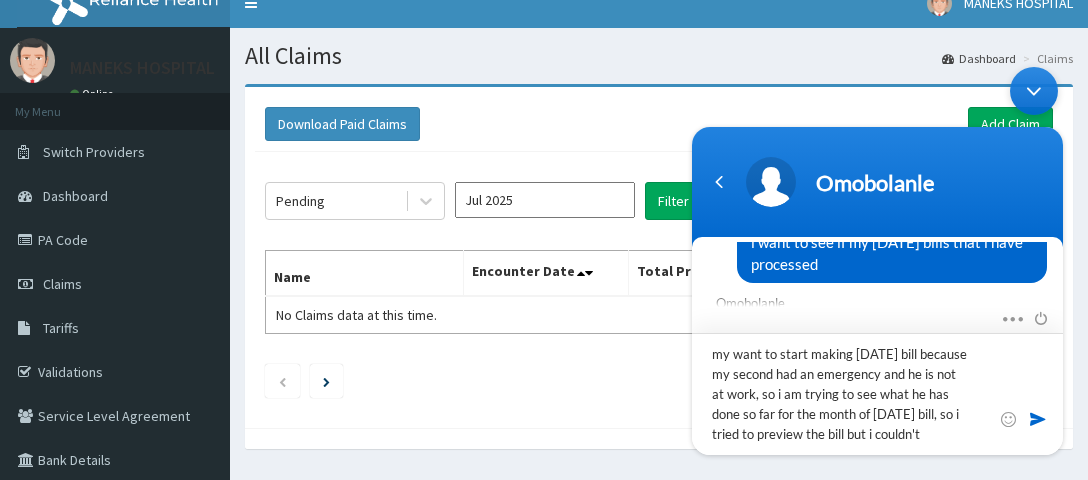 type 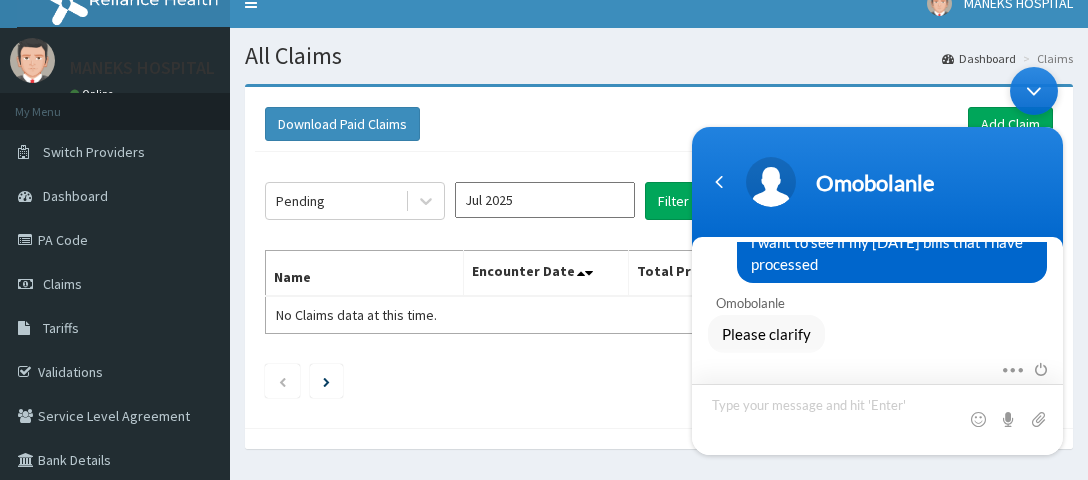 scroll, scrollTop: 1400, scrollLeft: 0, axis: vertical 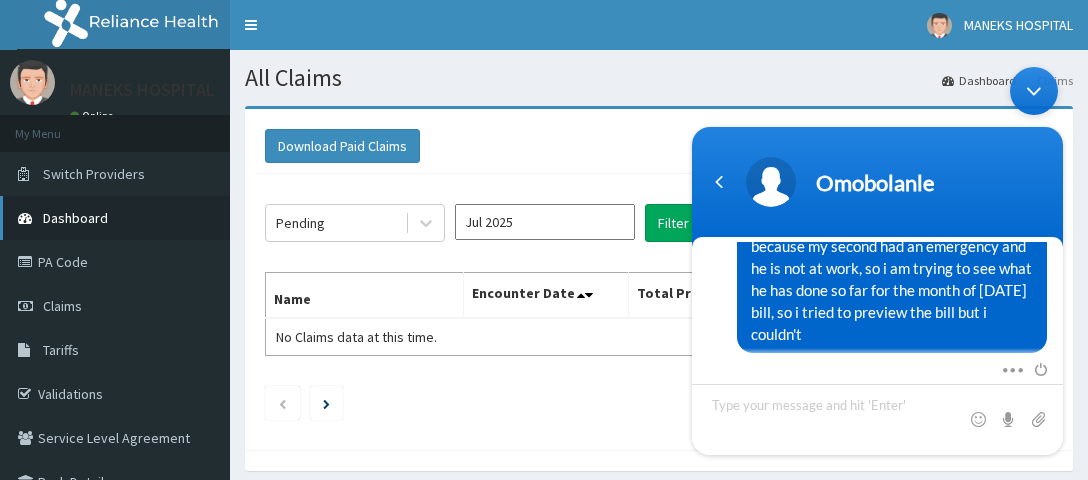 click on "Dashboard" at bounding box center [115, 218] 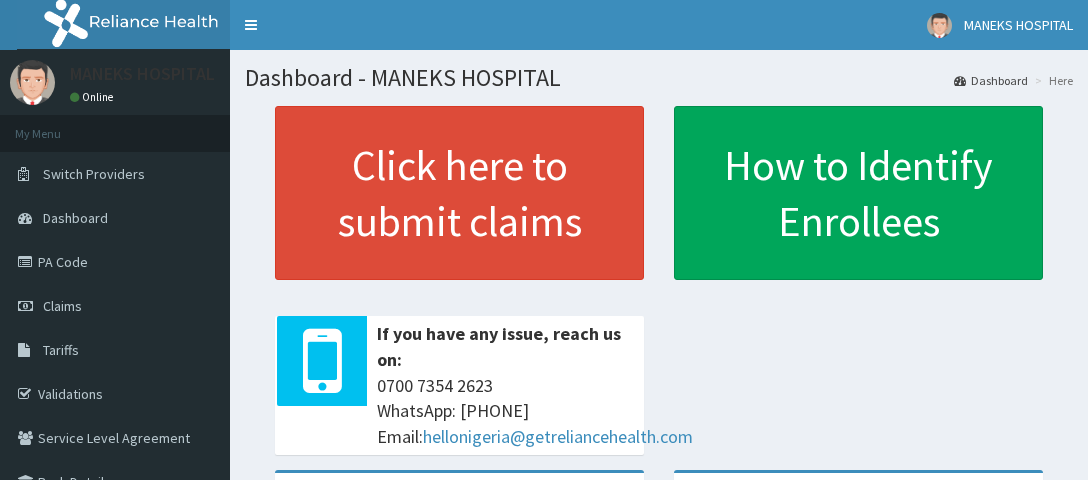 scroll, scrollTop: 0, scrollLeft: 0, axis: both 